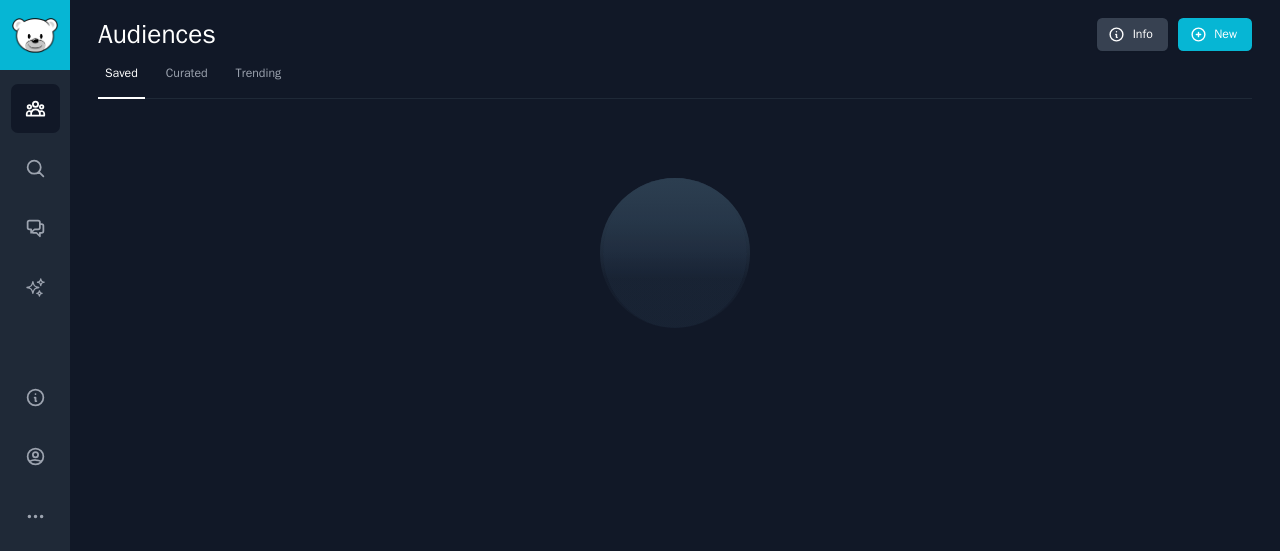 scroll, scrollTop: 0, scrollLeft: 0, axis: both 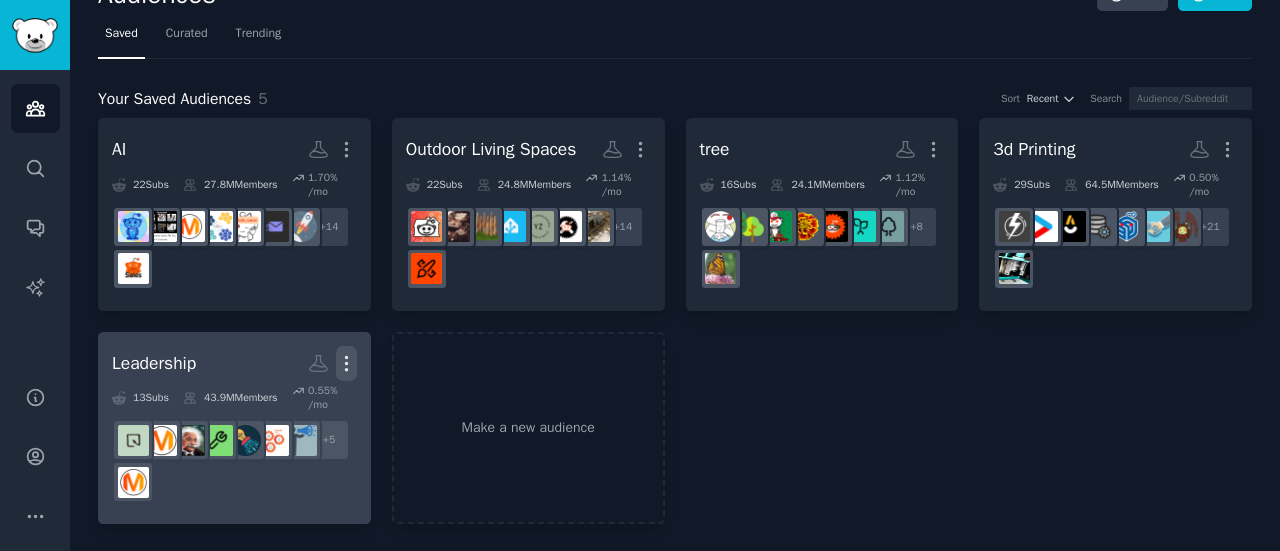 click 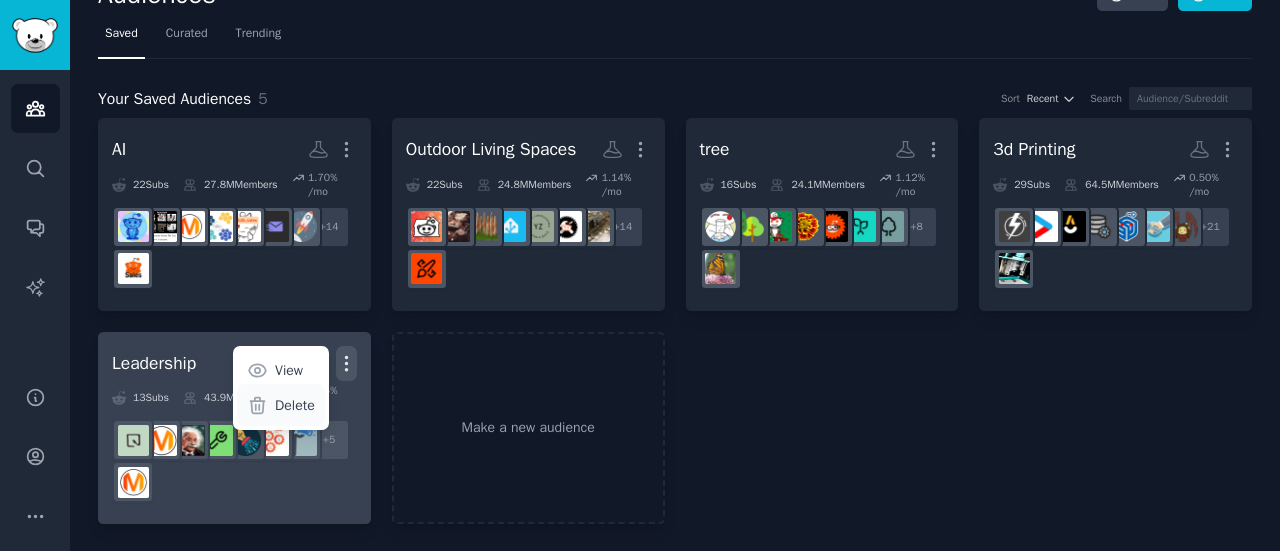 click on "Delete" at bounding box center (295, 405) 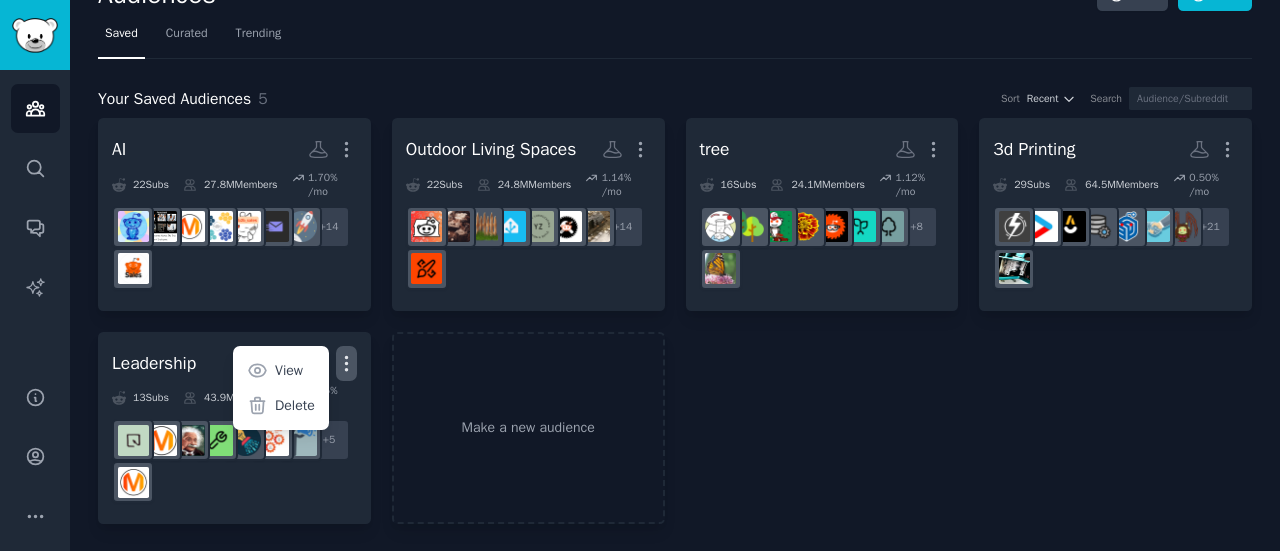 scroll, scrollTop: 0, scrollLeft: 0, axis: both 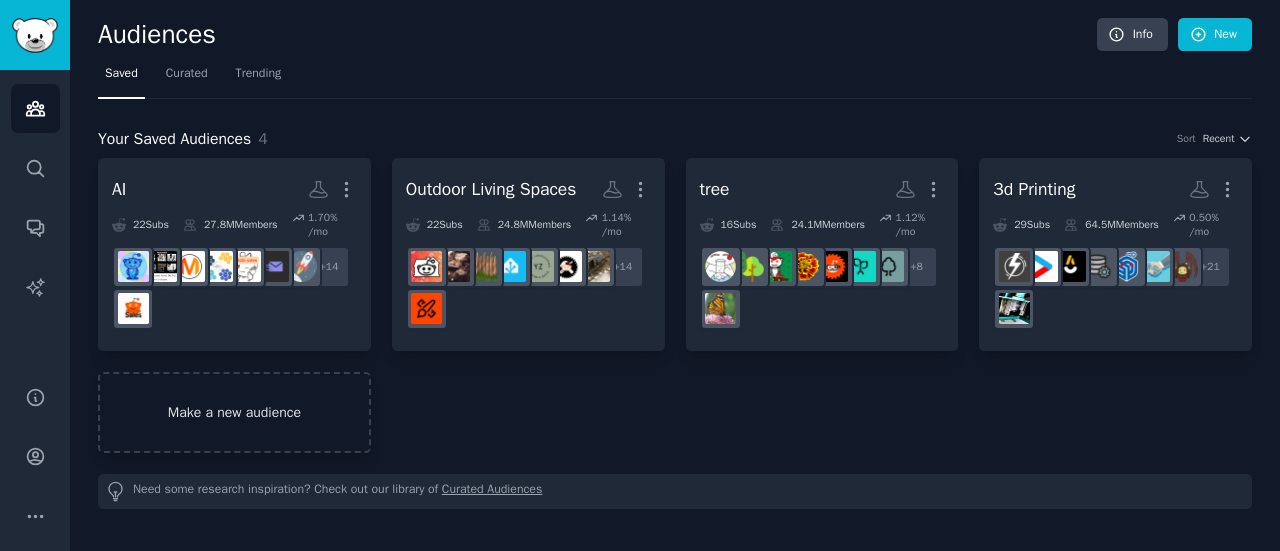 click on "Make a new audience" at bounding box center (234, 412) 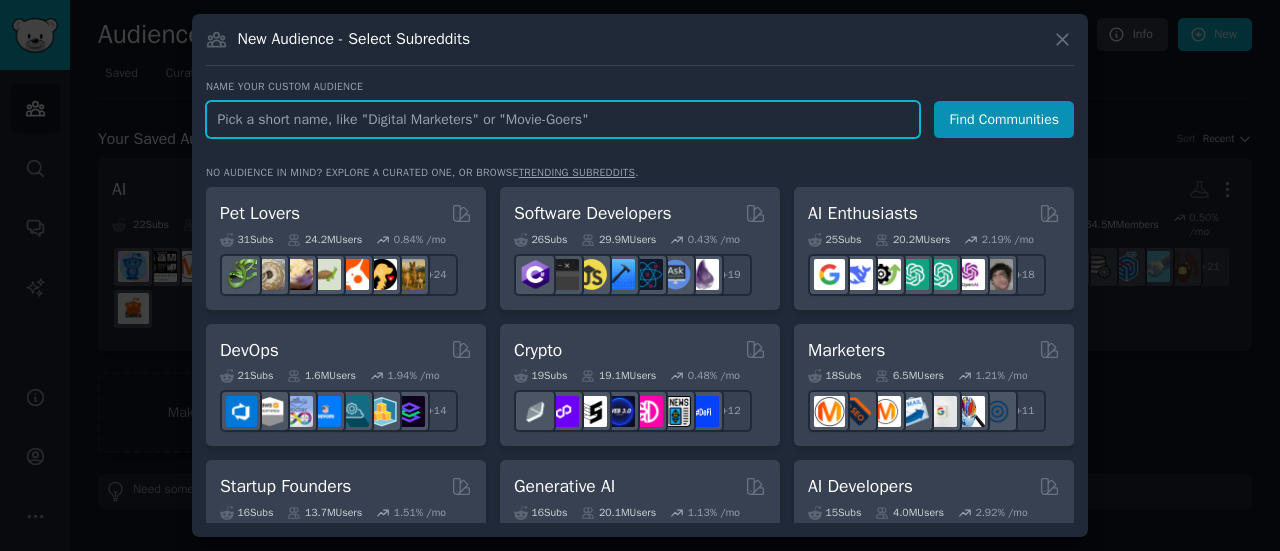click at bounding box center [563, 119] 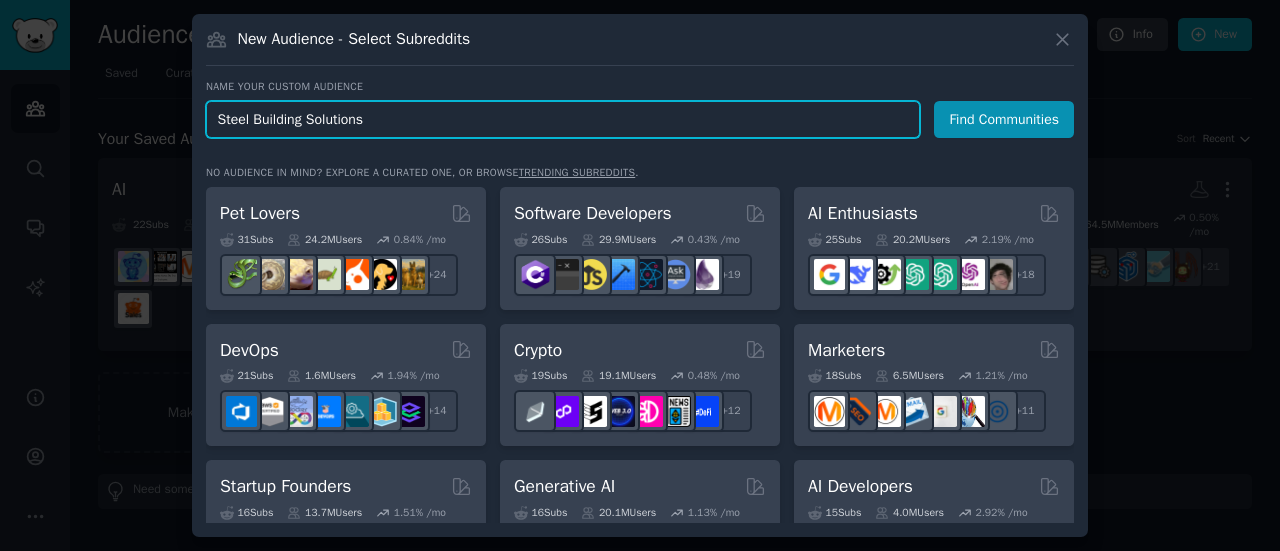 drag, startPoint x: 378, startPoint y: 124, endPoint x: 306, endPoint y: 119, distance: 72.1734 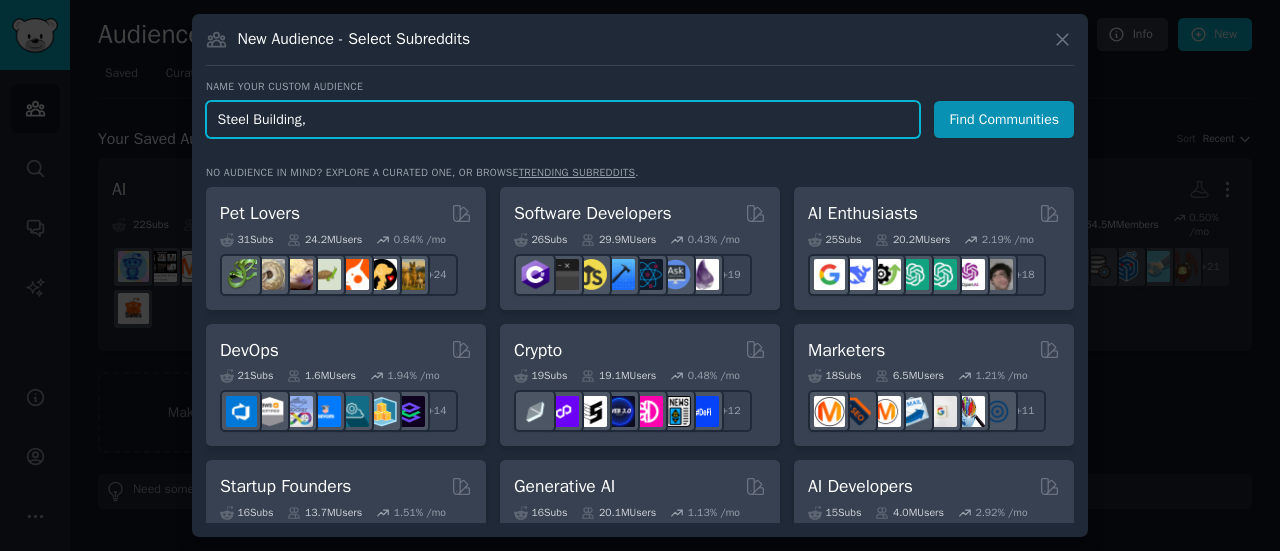 type on "Steel Building" 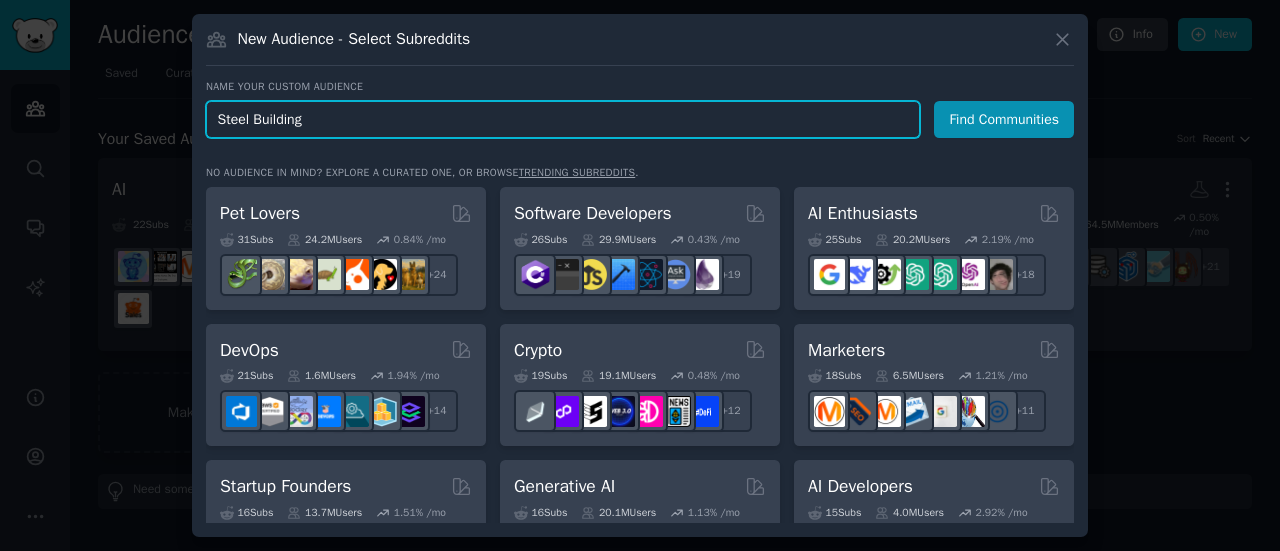 click on "Find Communities" at bounding box center (1004, 119) 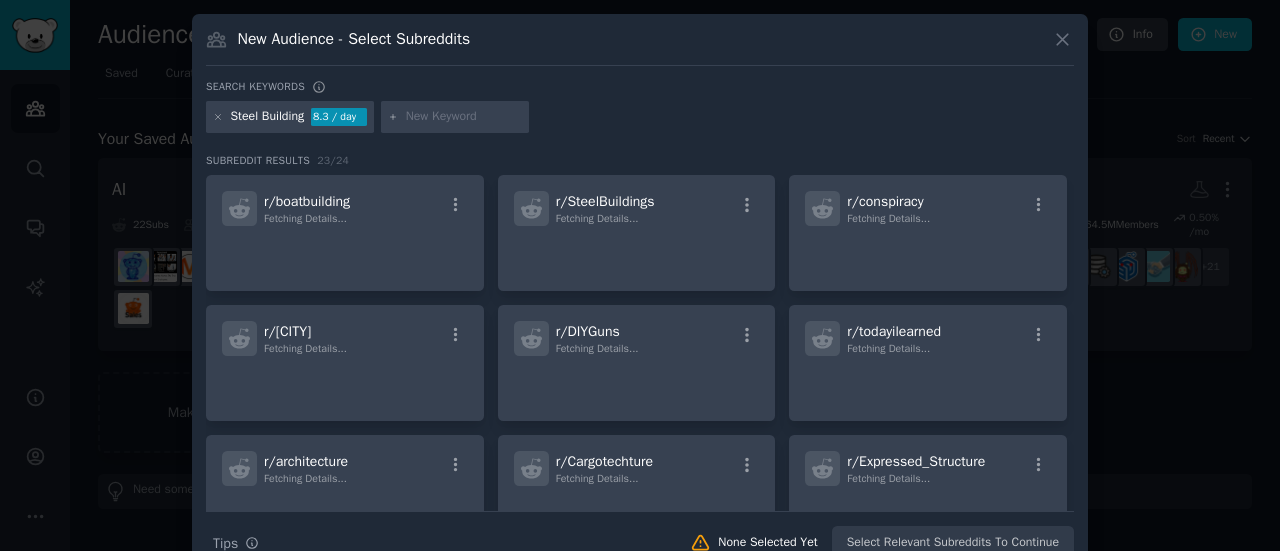 click at bounding box center [464, 117] 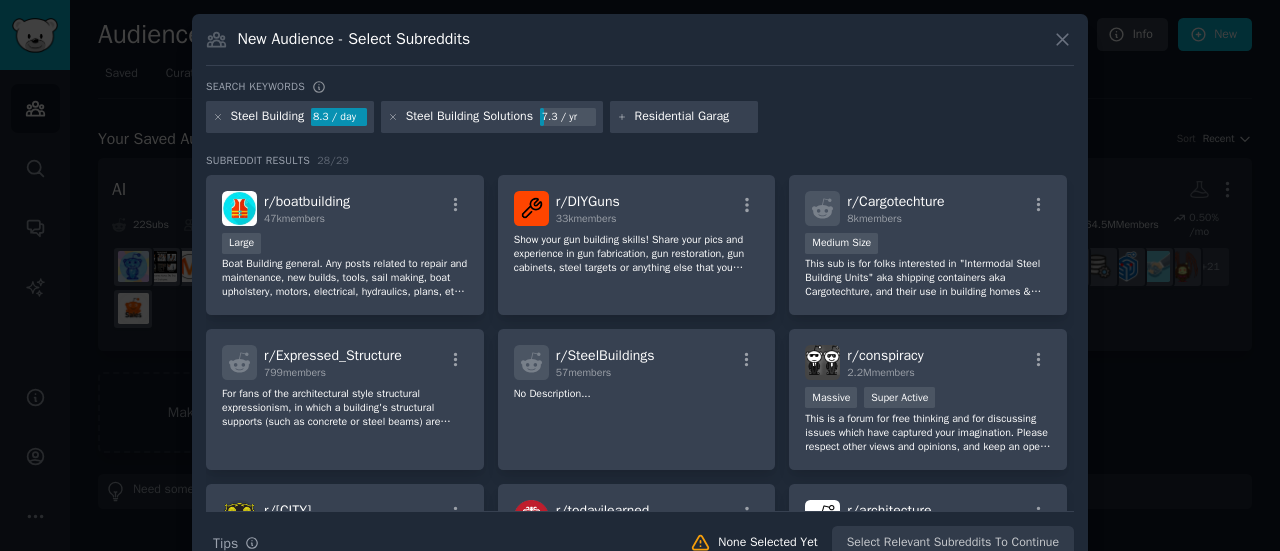 type on "Residential Garage" 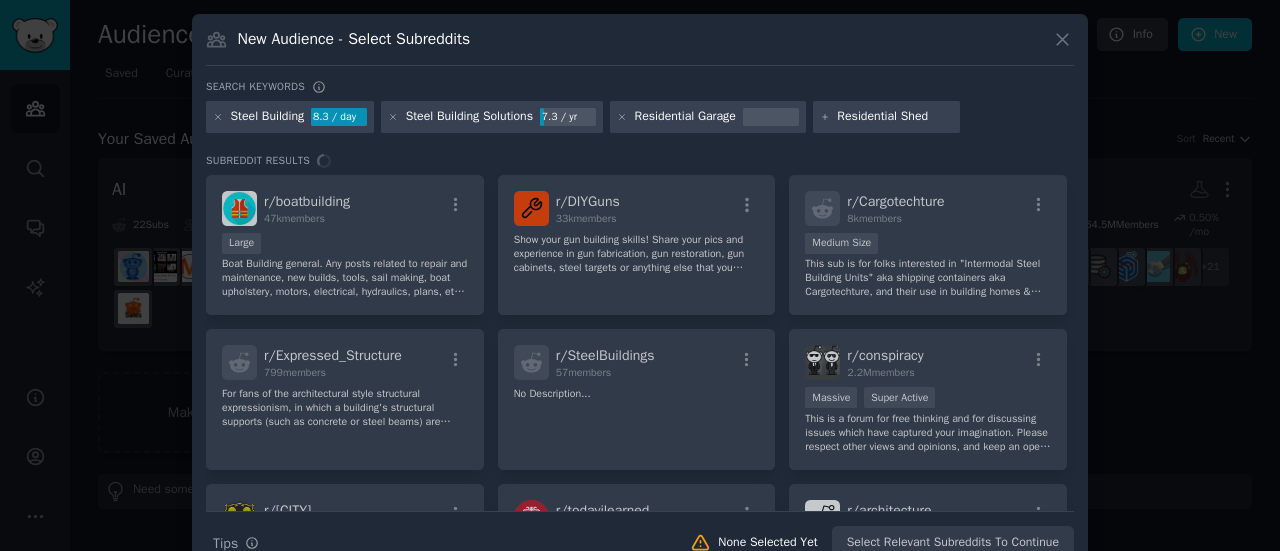 type on "Residential Sheds" 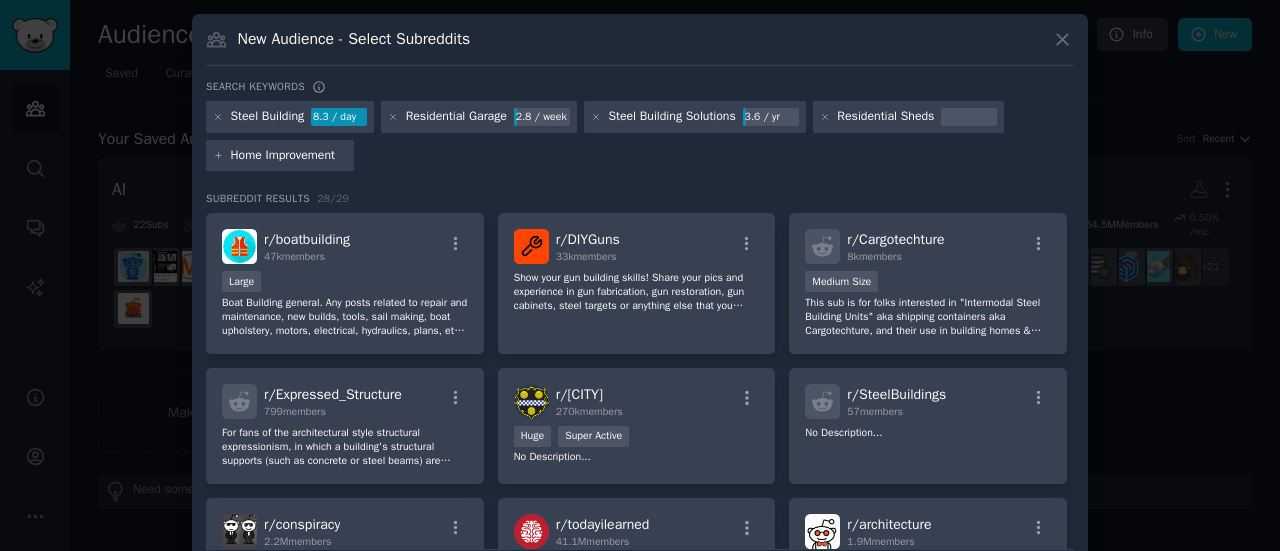 type on "Home Improvements" 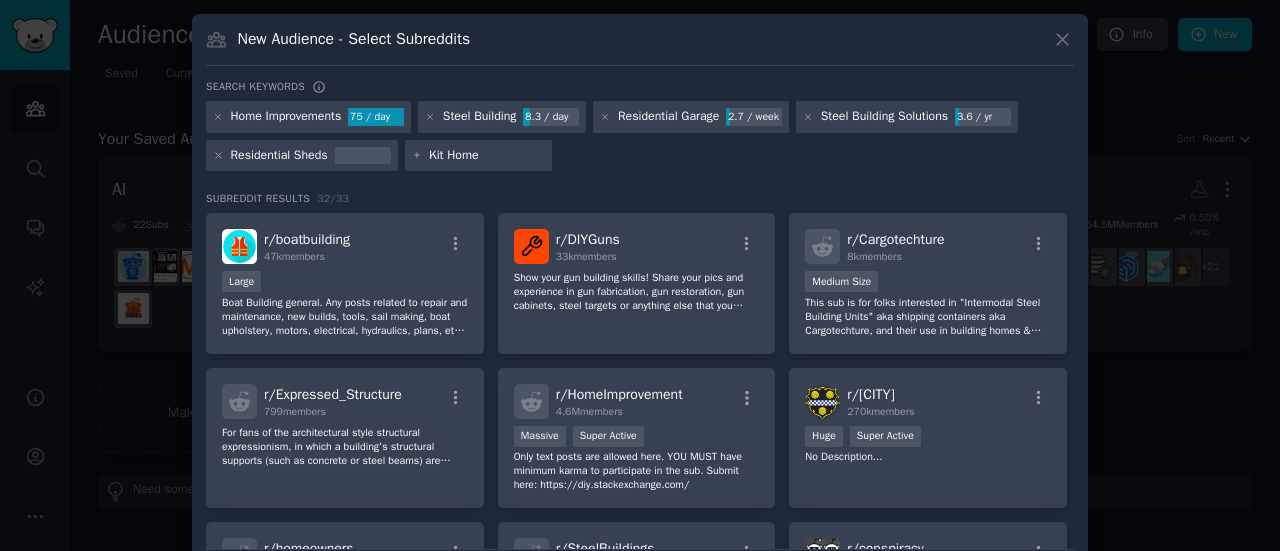 type on "Kit Homes" 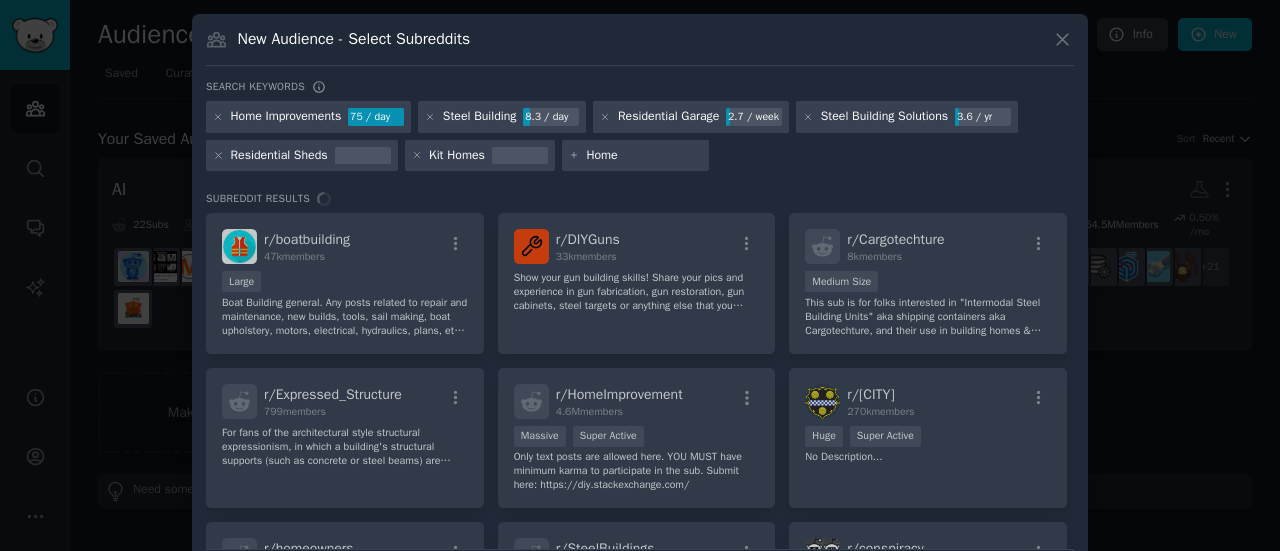 type on "Homes" 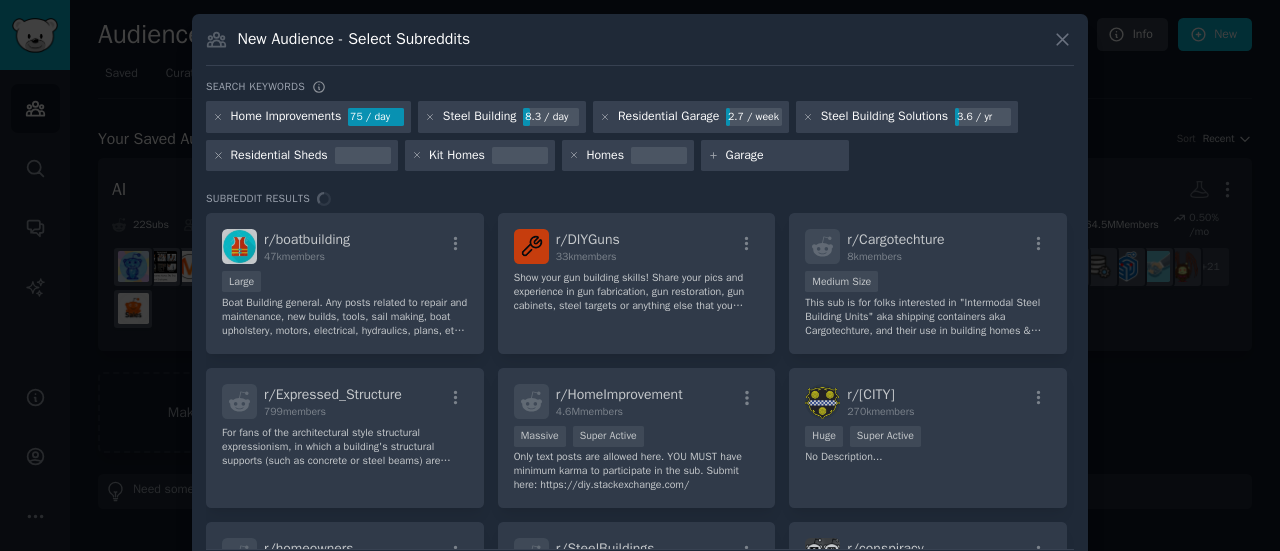 type on "Garages" 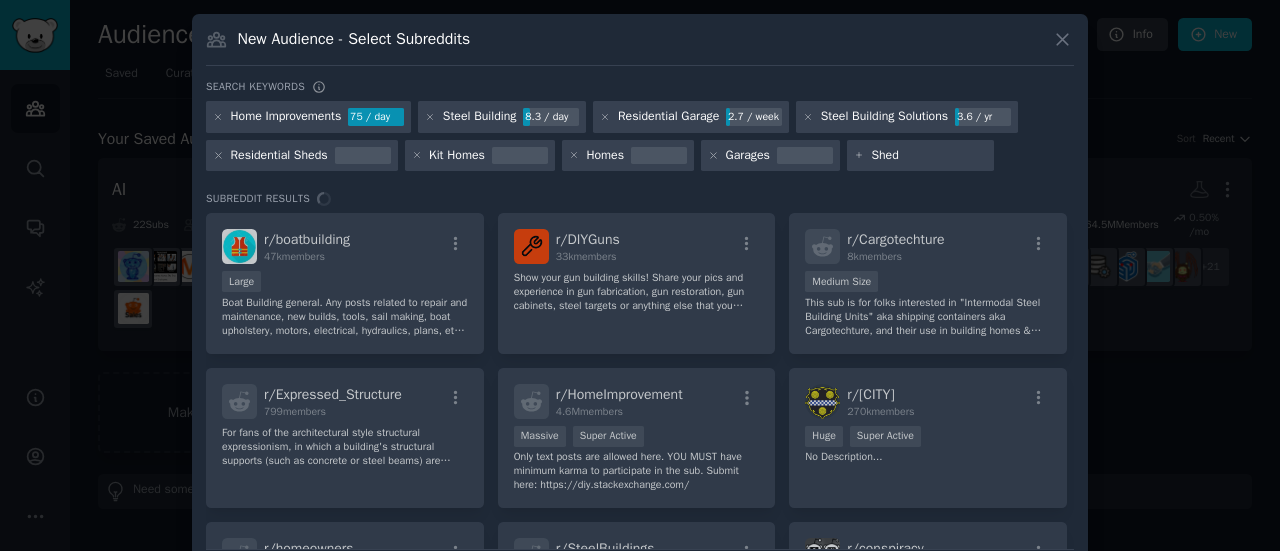 type on "Sheds" 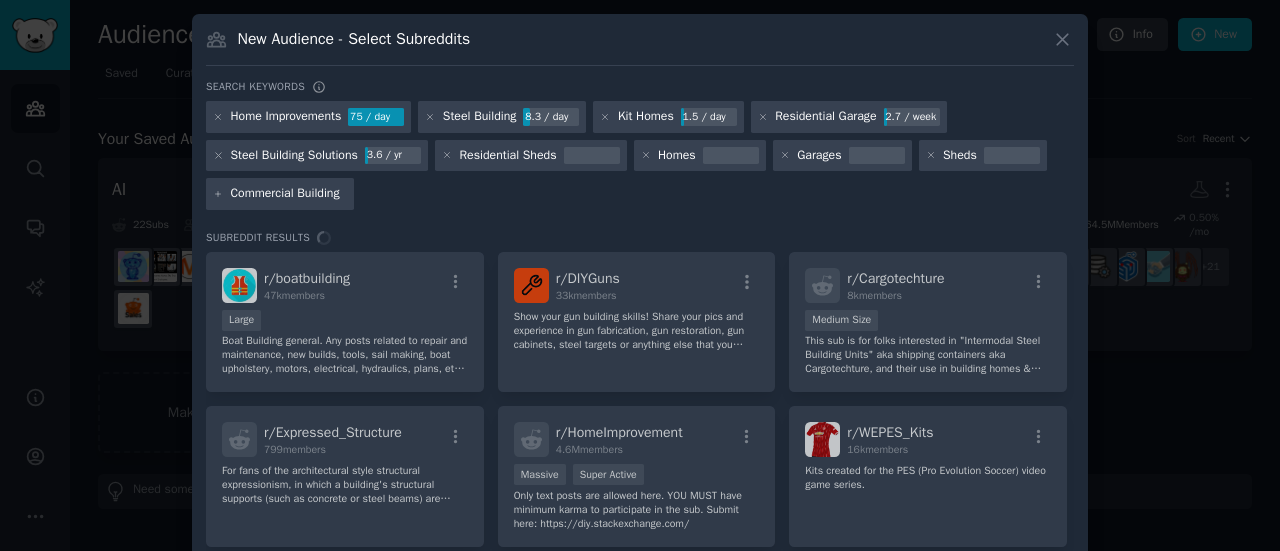 type on "Commercial Buildings" 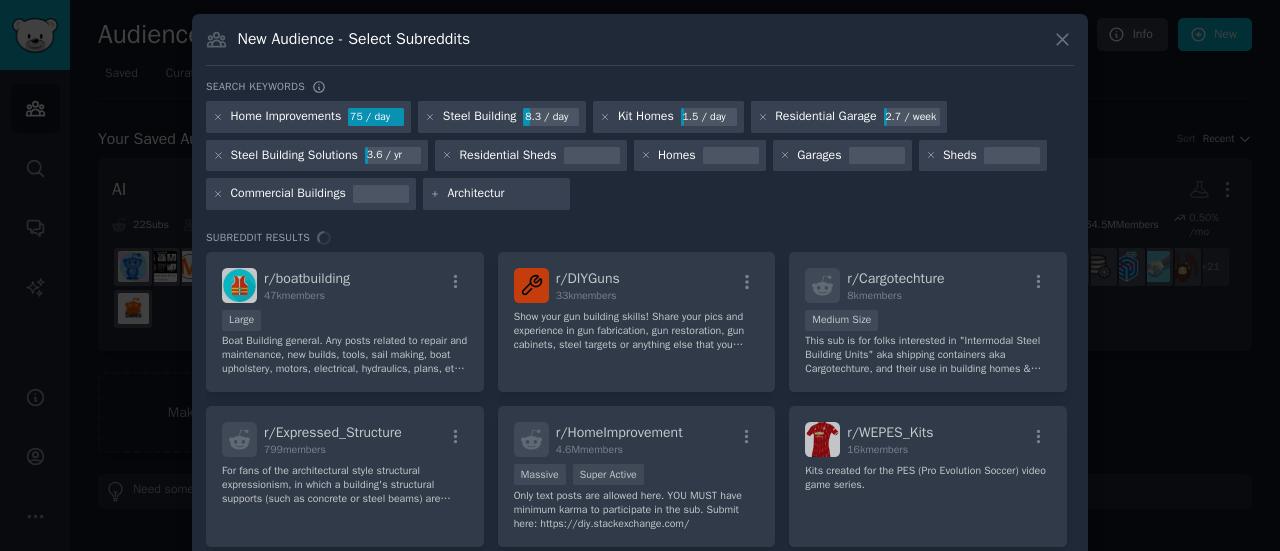 type on "Architecture" 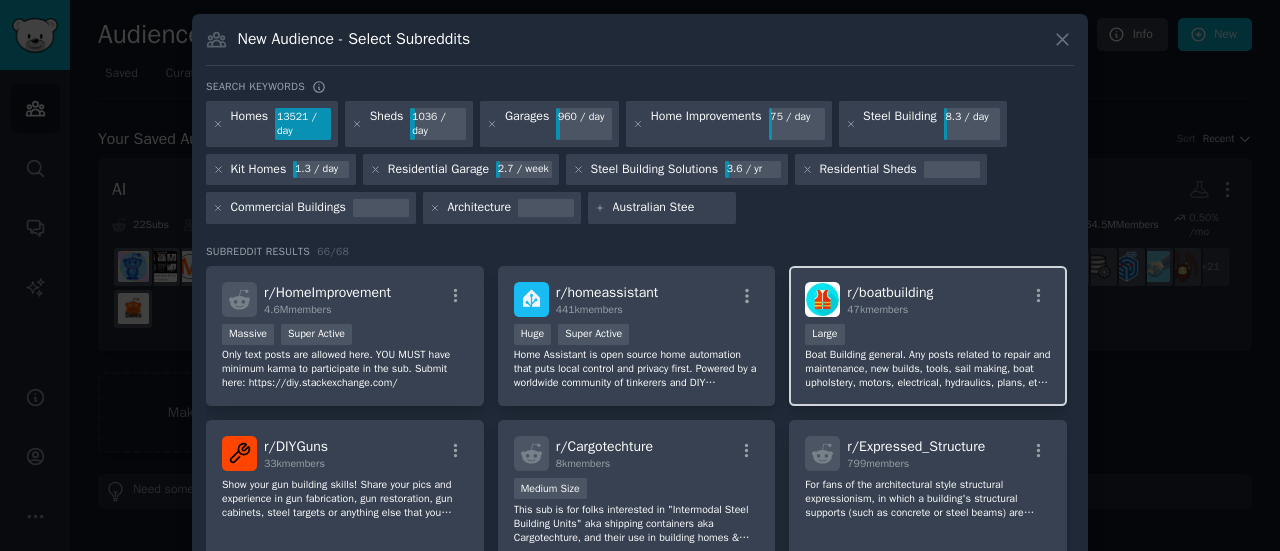 type on "Australian Steel" 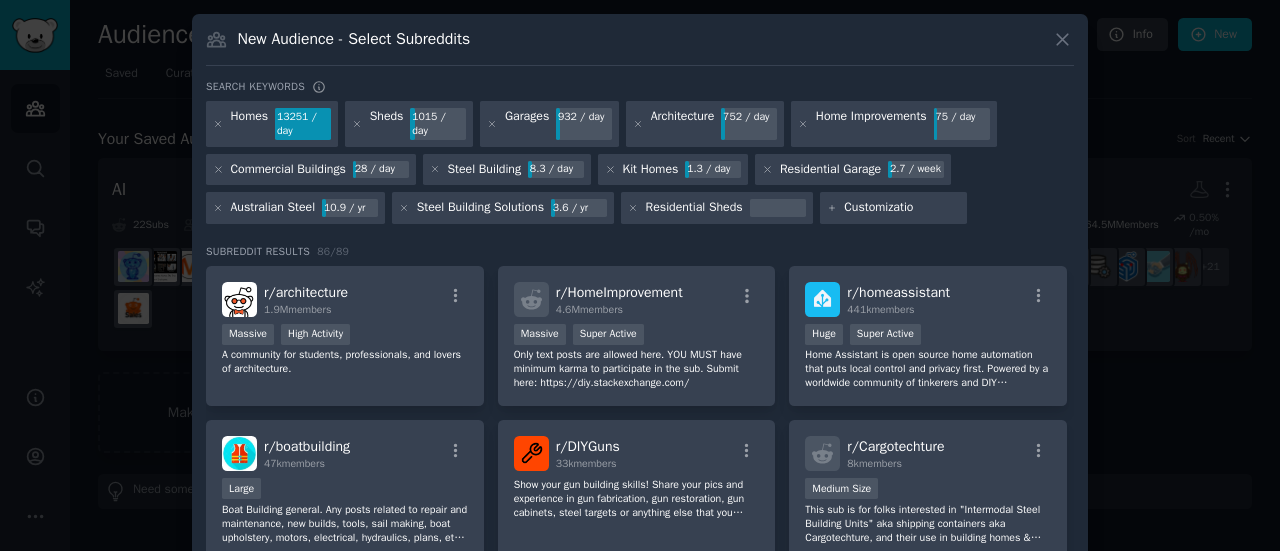 type on "Customization" 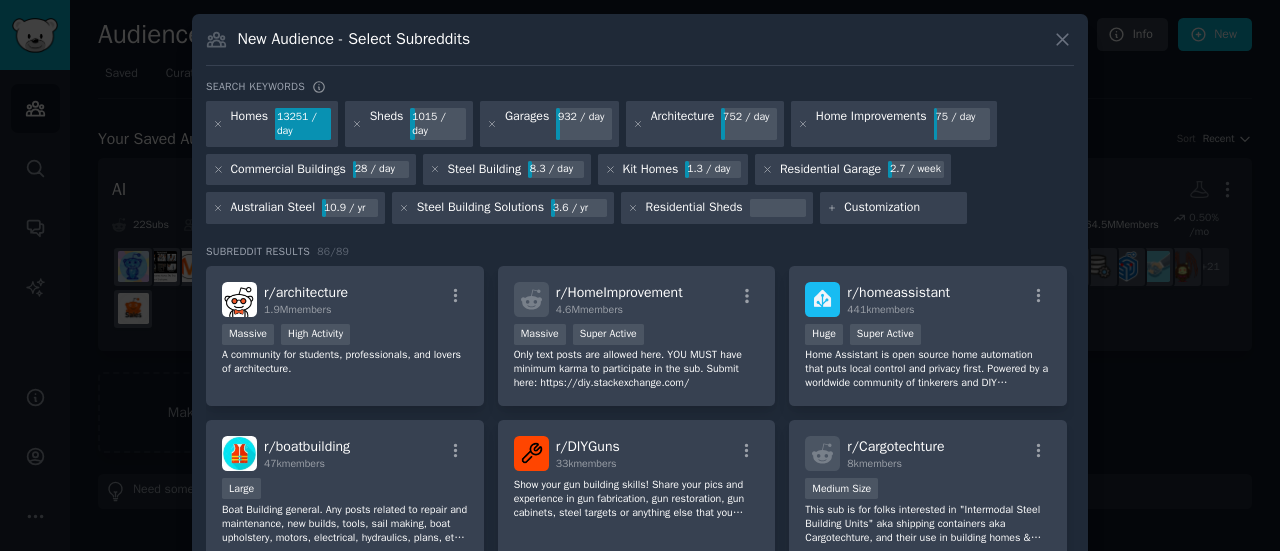 type 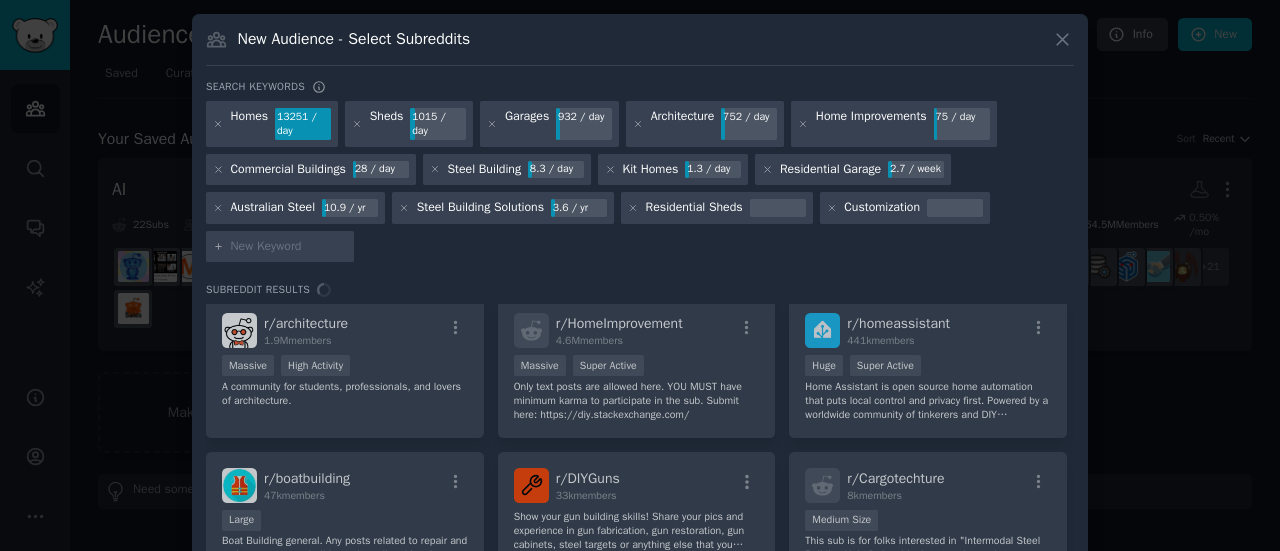scroll, scrollTop: 0, scrollLeft: 0, axis: both 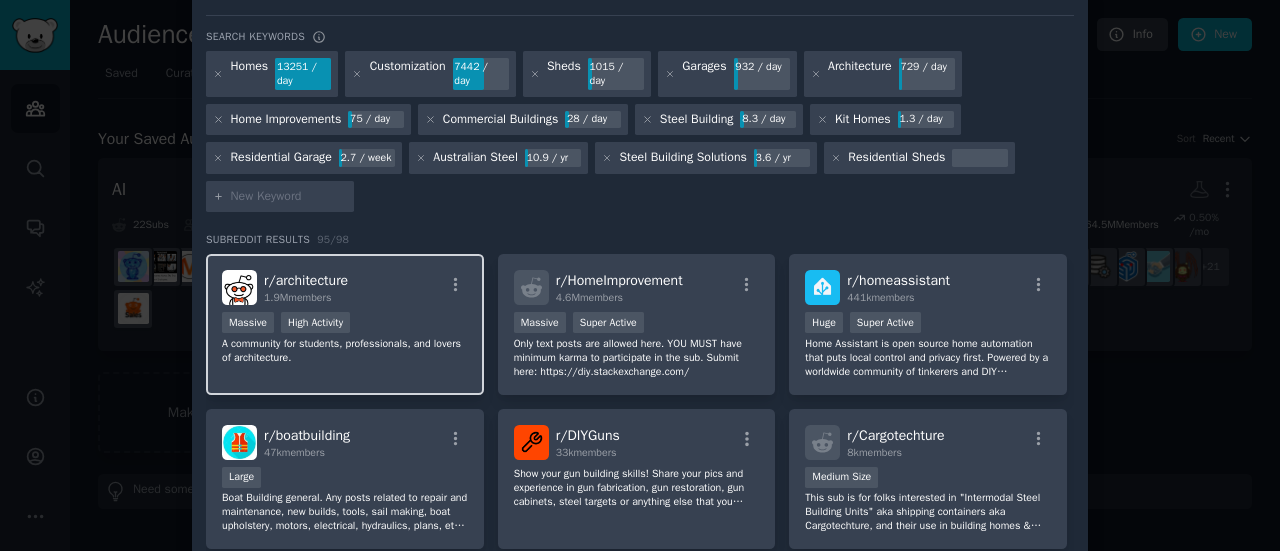 click on "r/ architecture 1.9M  members Massive High Activity A community for students, professionals, and lovers of architecture." at bounding box center [345, 324] 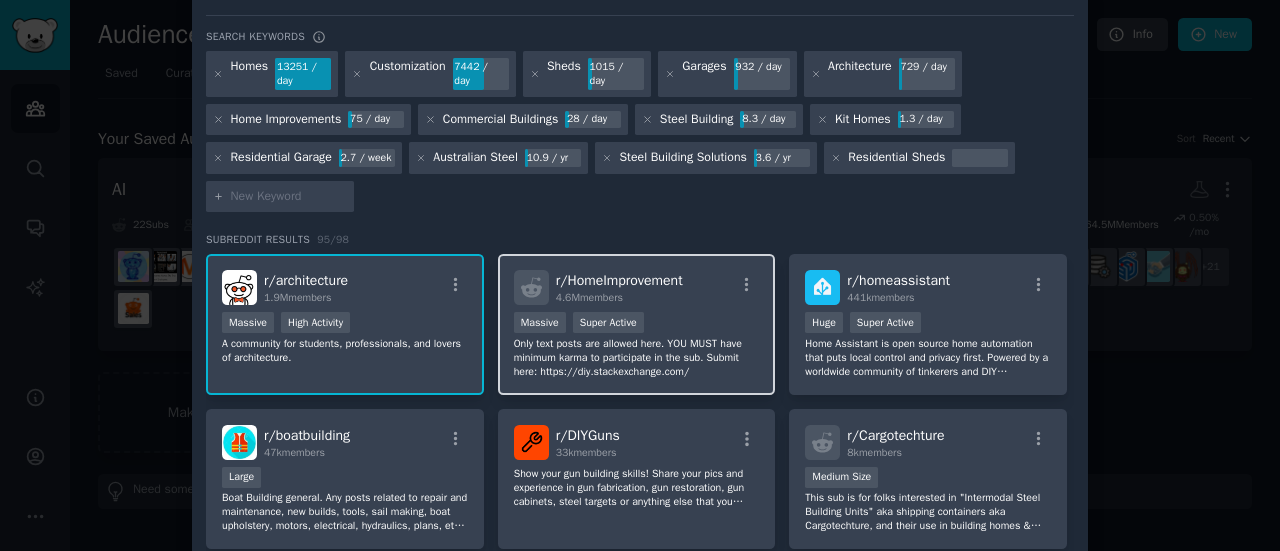click on "Only text posts are allowed here. YOU MUST have minimum karma to participate in the sub.
Submit here: https://diy.stackexchange.com/" at bounding box center [637, 358] 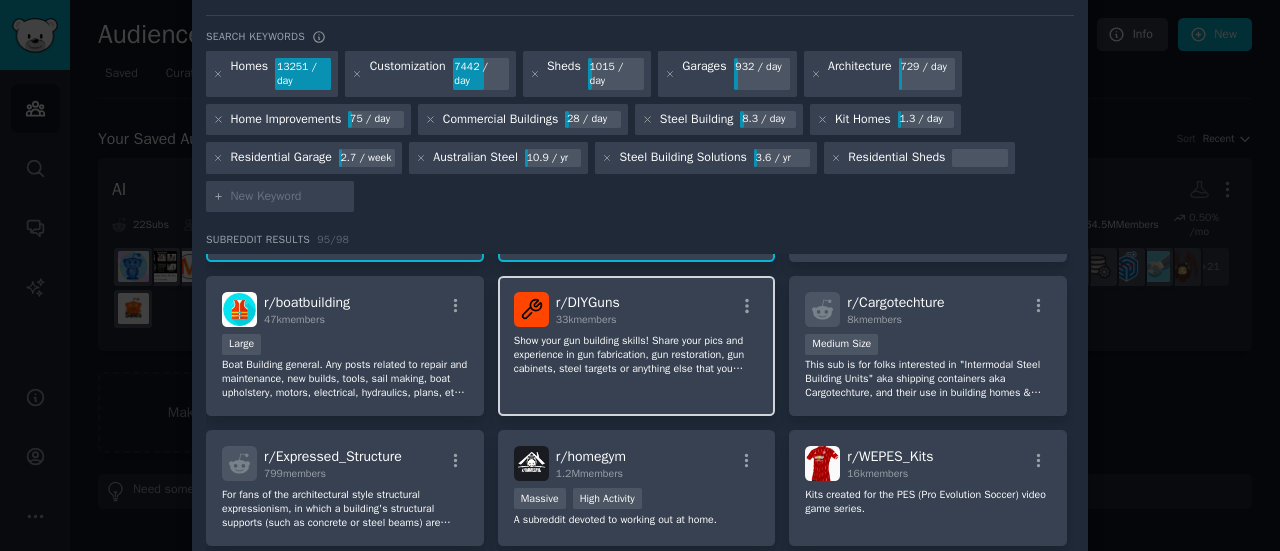 scroll, scrollTop: 134, scrollLeft: 0, axis: vertical 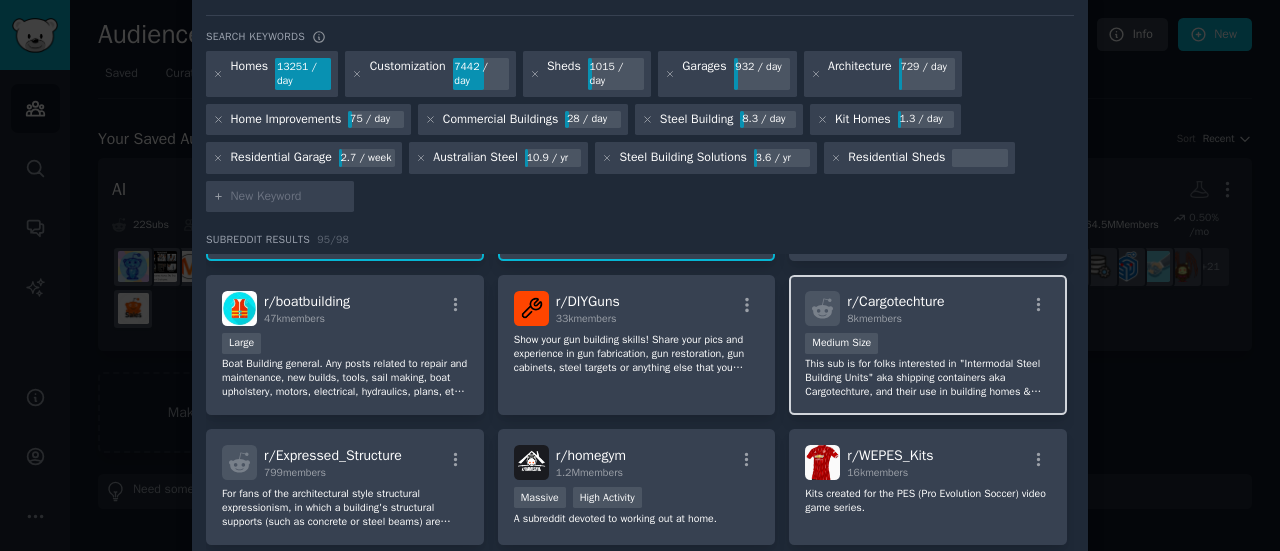 click on "Medium Size" at bounding box center (928, 345) 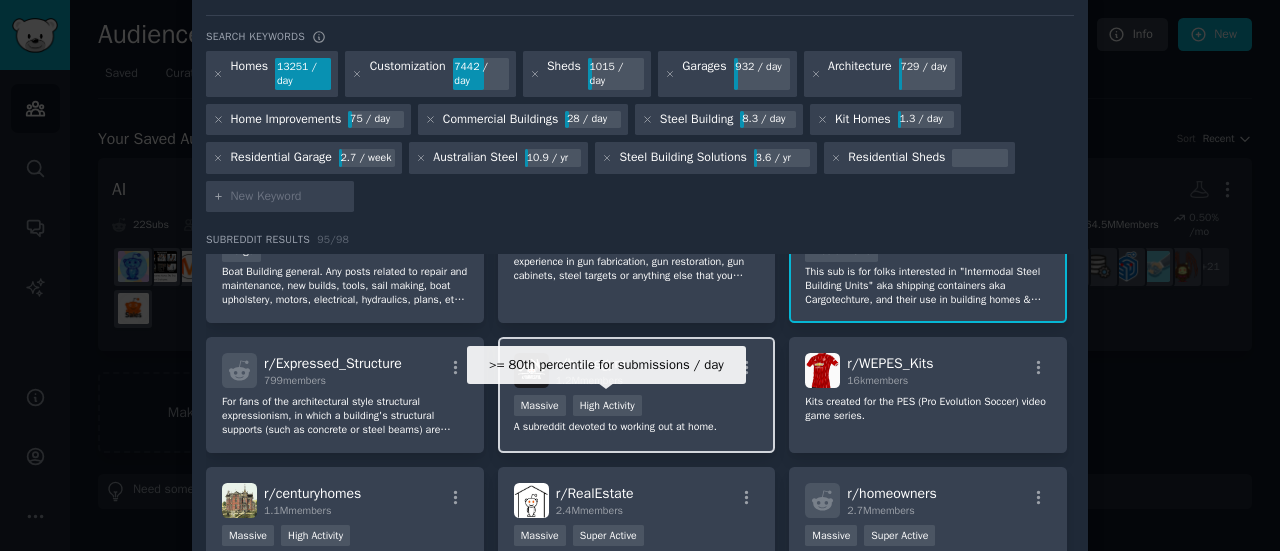 scroll, scrollTop: 327, scrollLeft: 0, axis: vertical 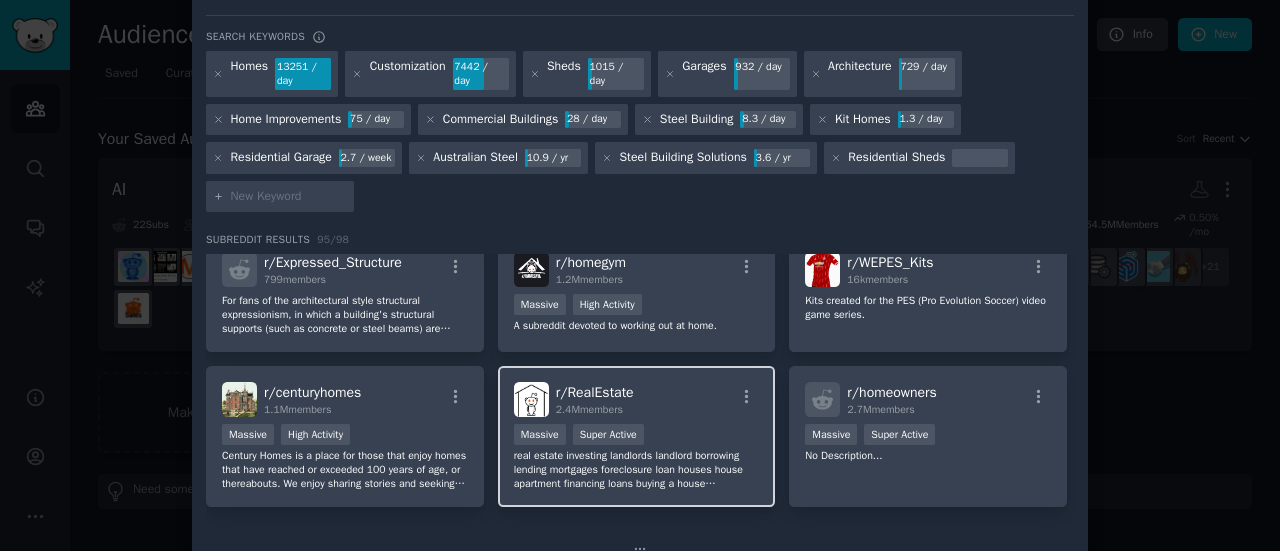 click on "real estate
investing
landlords
landlord
borrowing
lending
mortgages
foreclosure
loan
houses
house
apartment
financing
loans
buying a house
foreclosures
foreclosure
forbearance
home buying
homebuying
first time homebuyer" at bounding box center (637, 470) 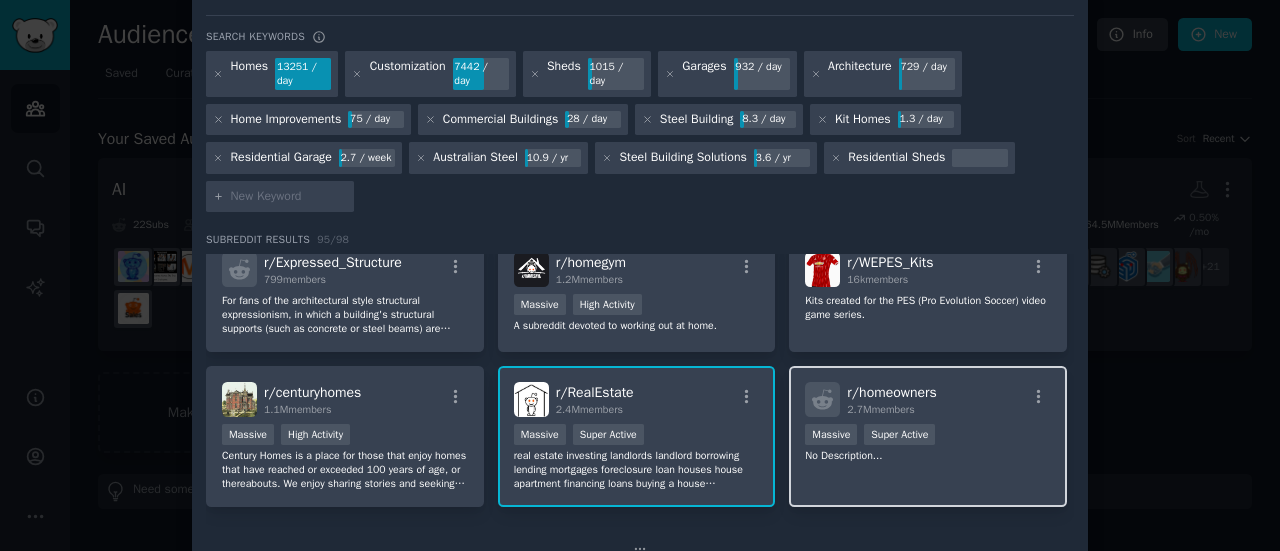 click on "No Description..." at bounding box center (928, 456) 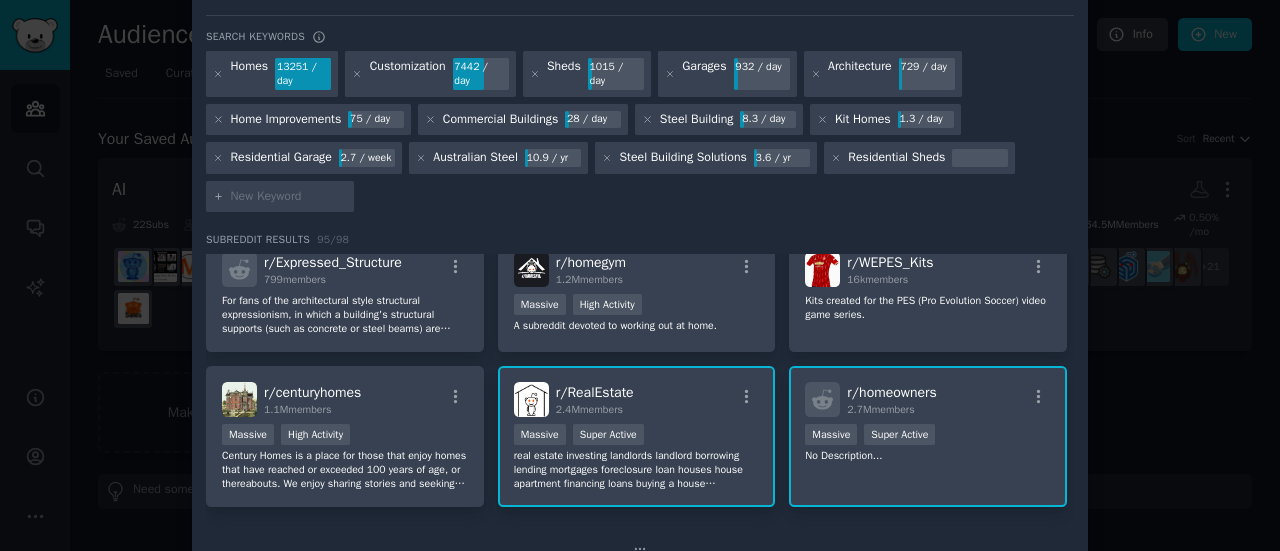scroll, scrollTop: 165, scrollLeft: 0, axis: vertical 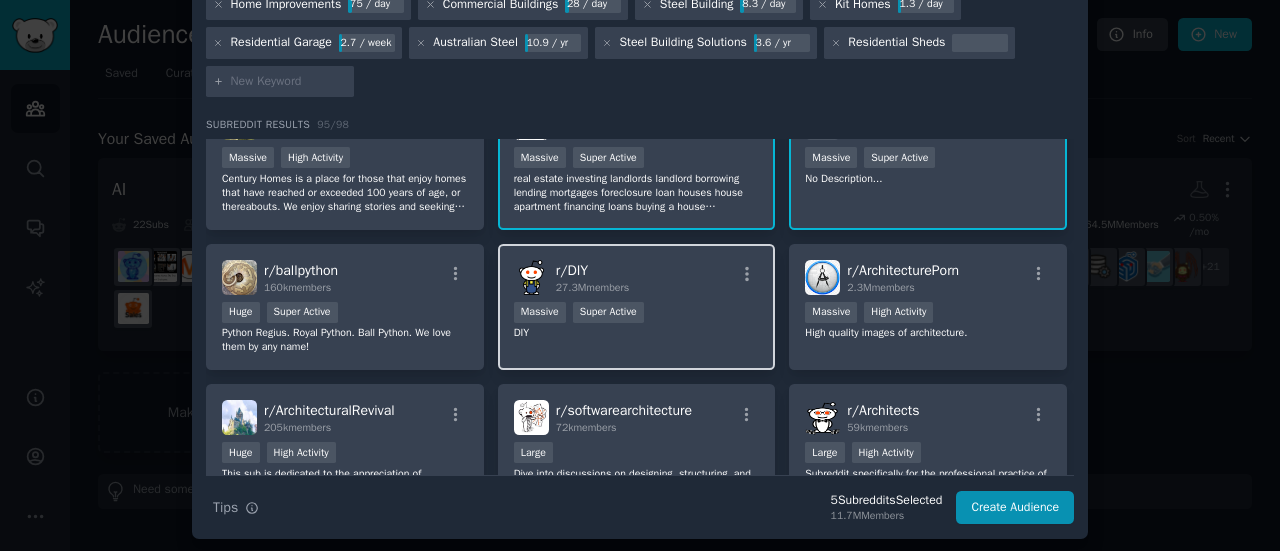 click on "r/ DIY 27.3M  members >= 95th percentile for submissions / day Massive Super Active DIY" at bounding box center (637, 307) 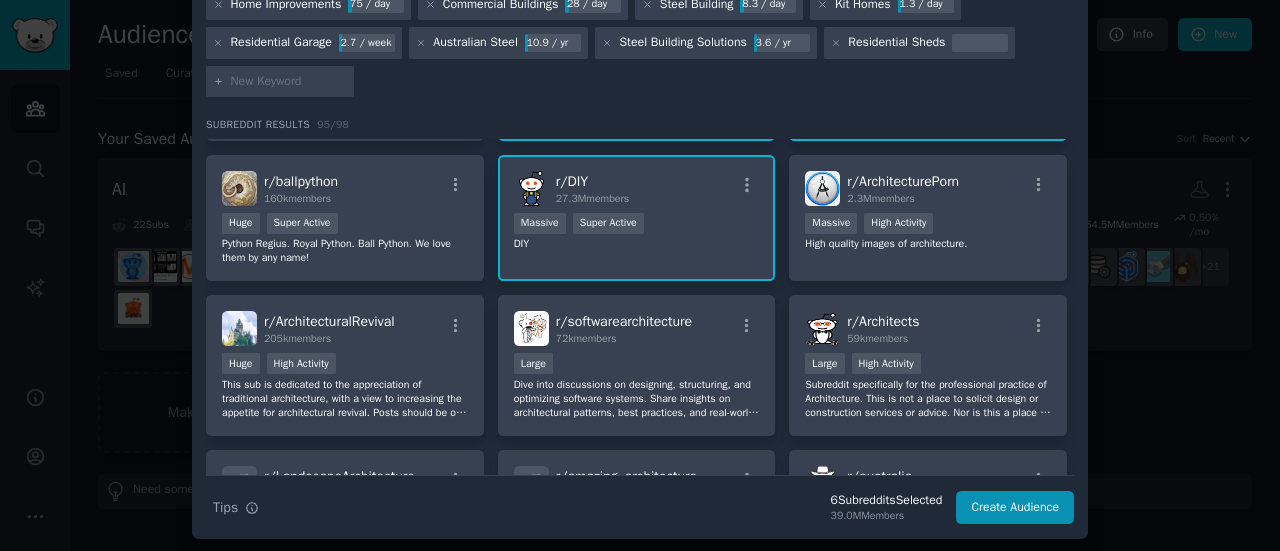 scroll, scrollTop: 584, scrollLeft: 0, axis: vertical 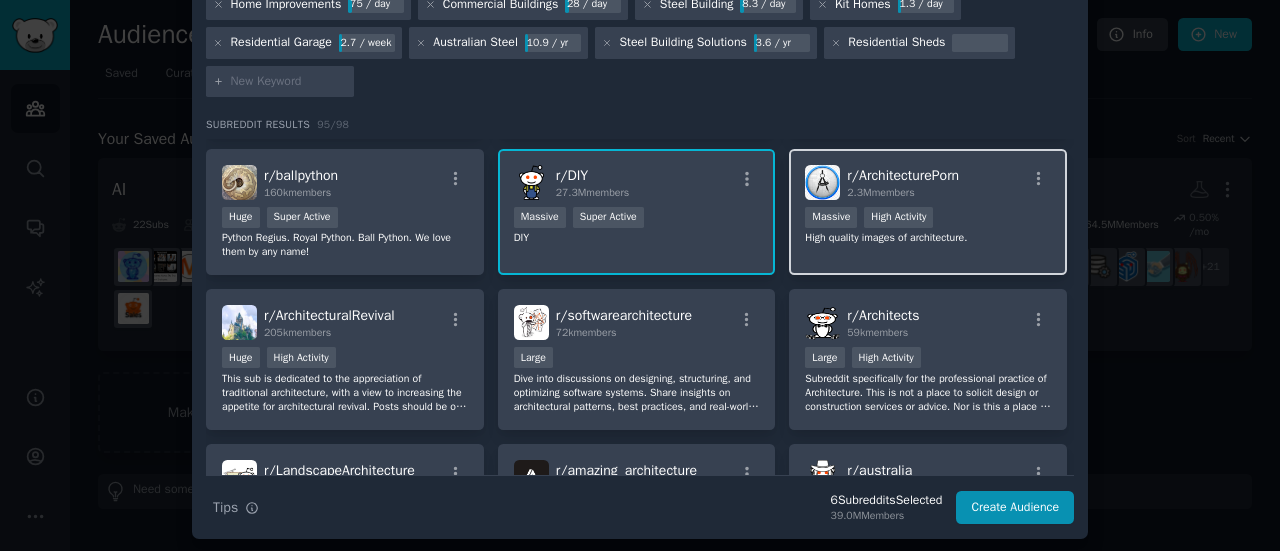 click on "r/ ArchitecturePorn 2.3M  members" at bounding box center [903, 182] 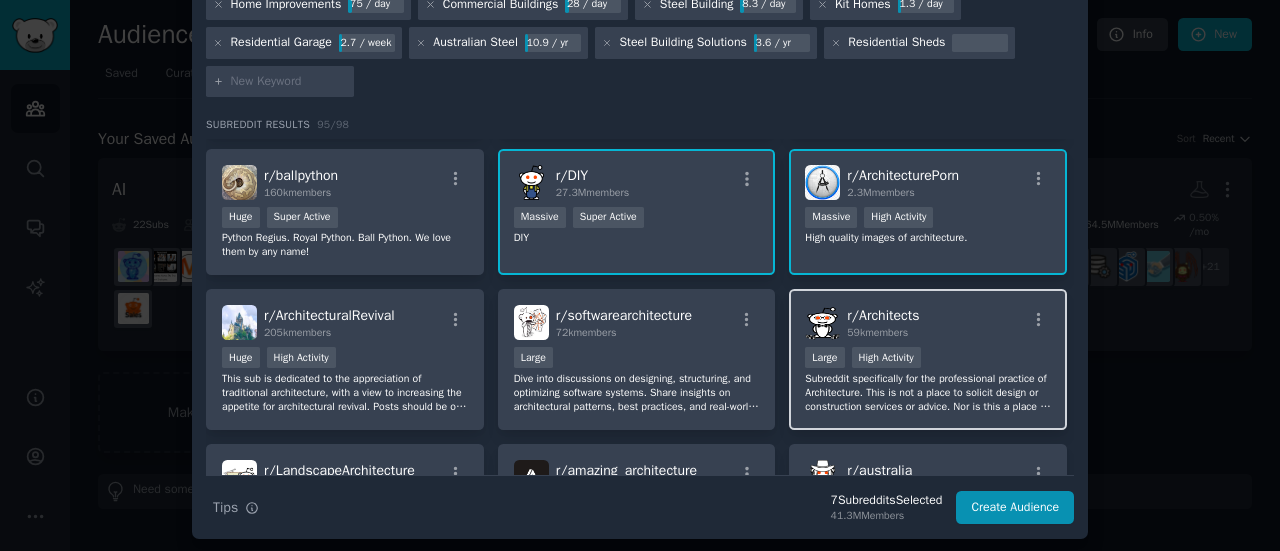 click on "r/ Architects 59k  members" at bounding box center [928, 322] 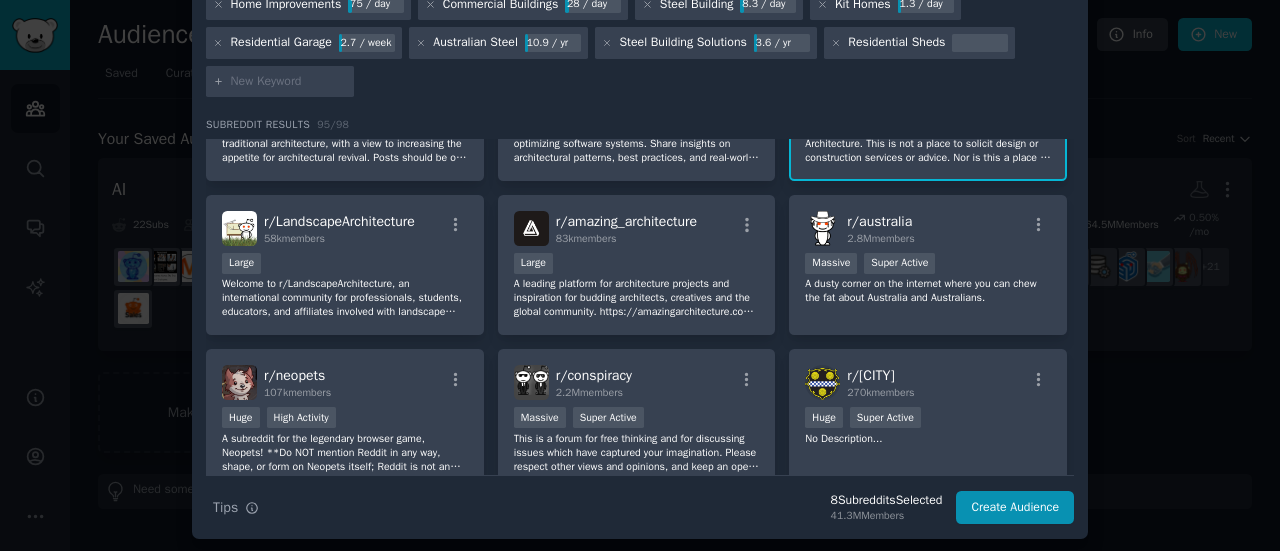 scroll, scrollTop: 834, scrollLeft: 0, axis: vertical 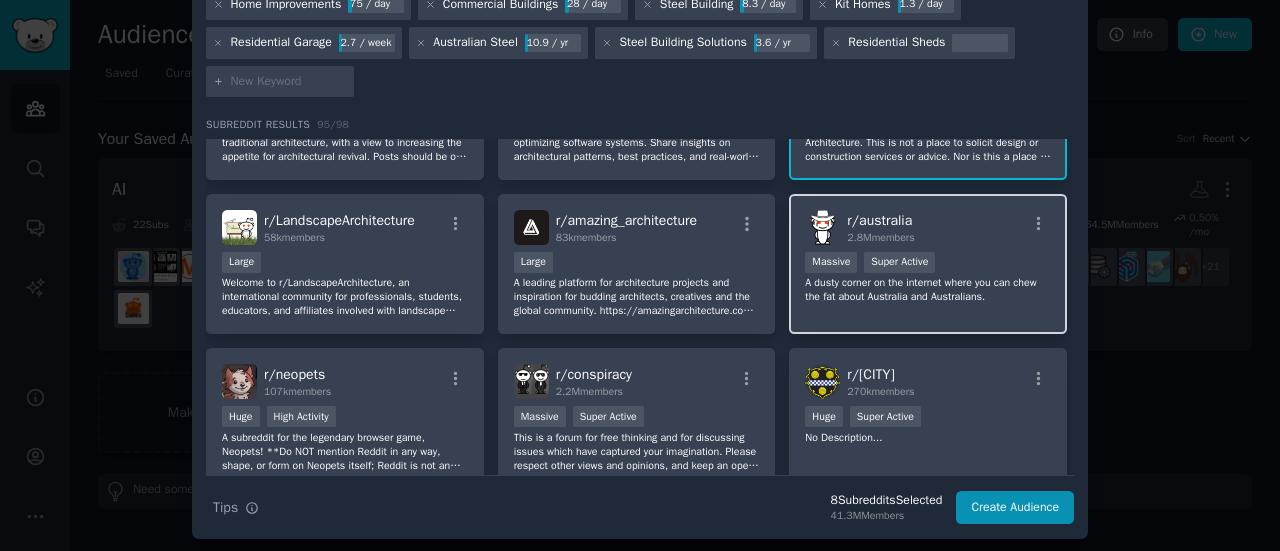click on "r/ australia 2.8M  members >= 95th percentile for submissions / day Massive Super Active A dusty corner on the internet where you can chew the fat about Australia and Australians." at bounding box center [928, 264] 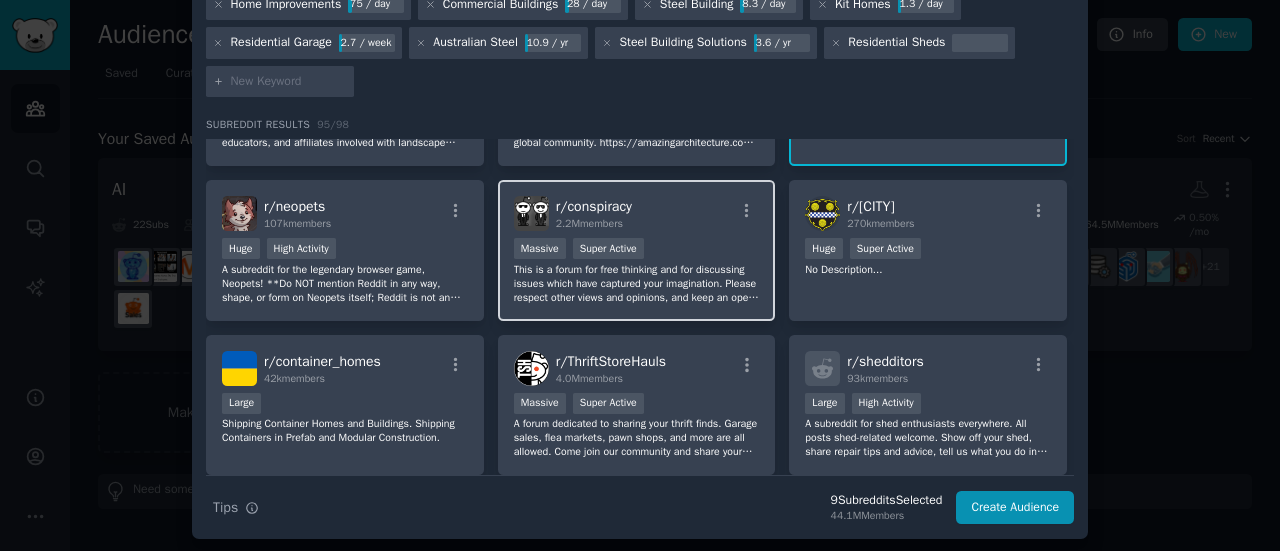 scroll, scrollTop: 1004, scrollLeft: 0, axis: vertical 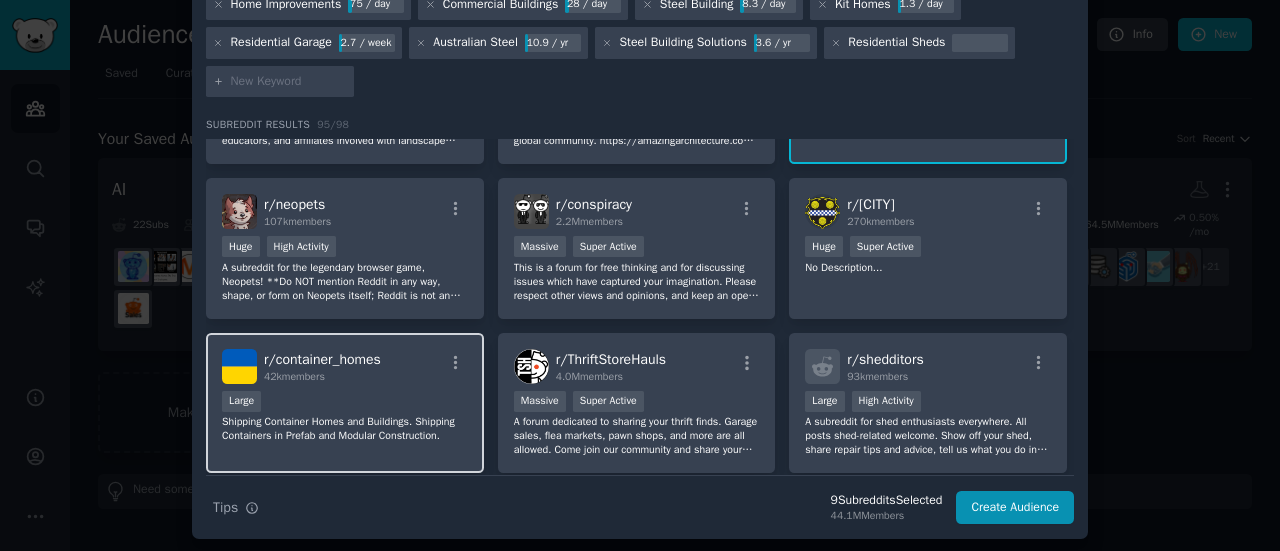 click on "Shipping Container Homes and Buildings. Shipping Containers in Prefab and Modular Construction." at bounding box center (345, 429) 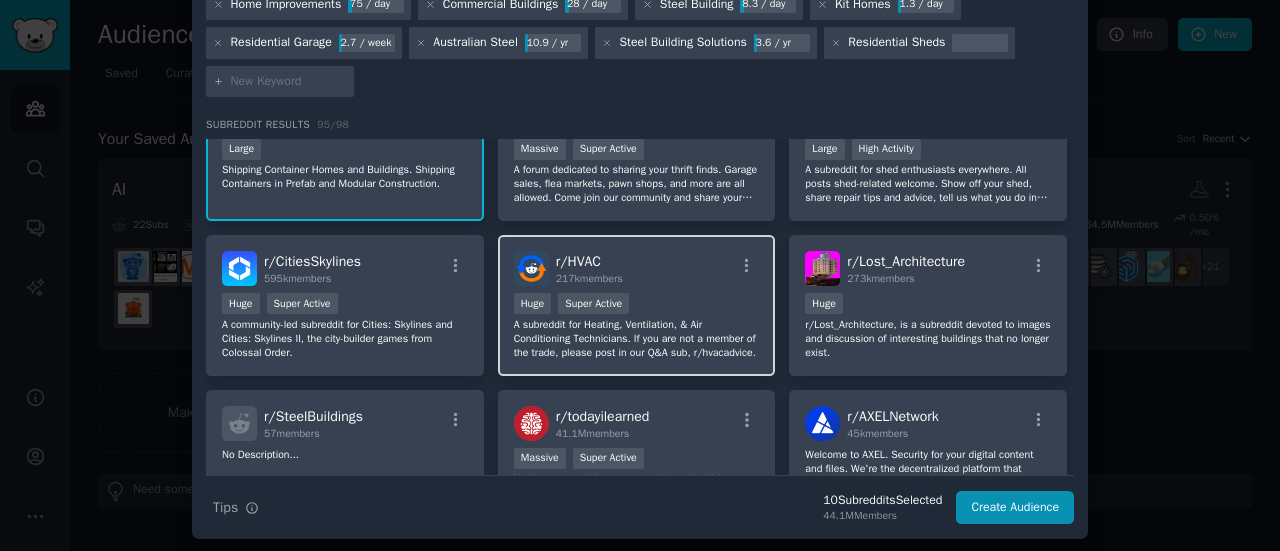 scroll, scrollTop: 1258, scrollLeft: 0, axis: vertical 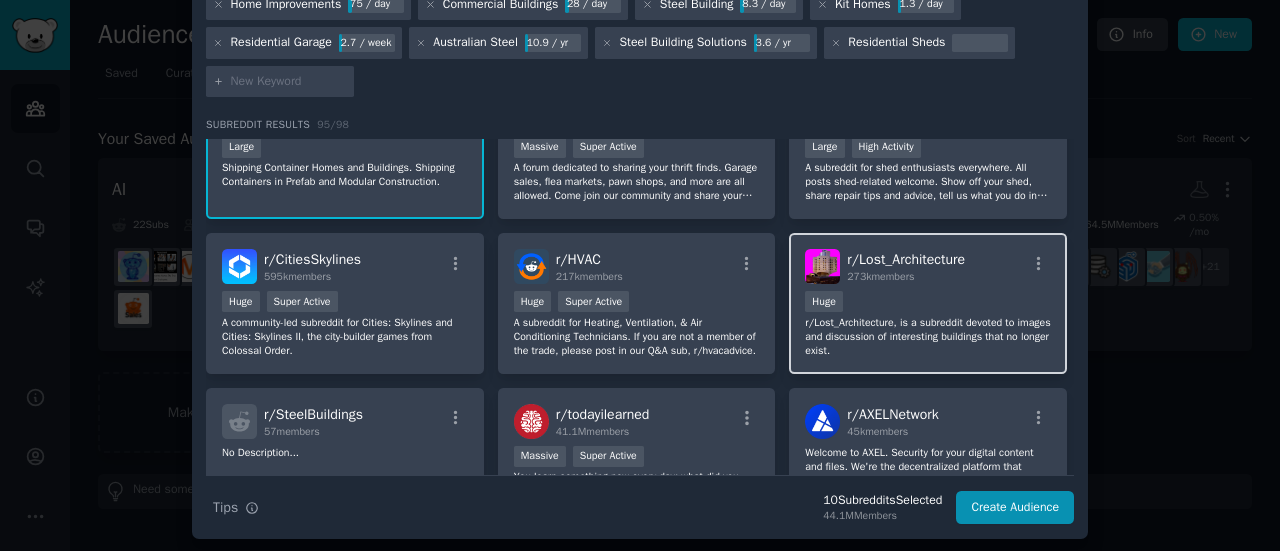 click on "100,000 - 1,000,000 members Huge" at bounding box center (928, 303) 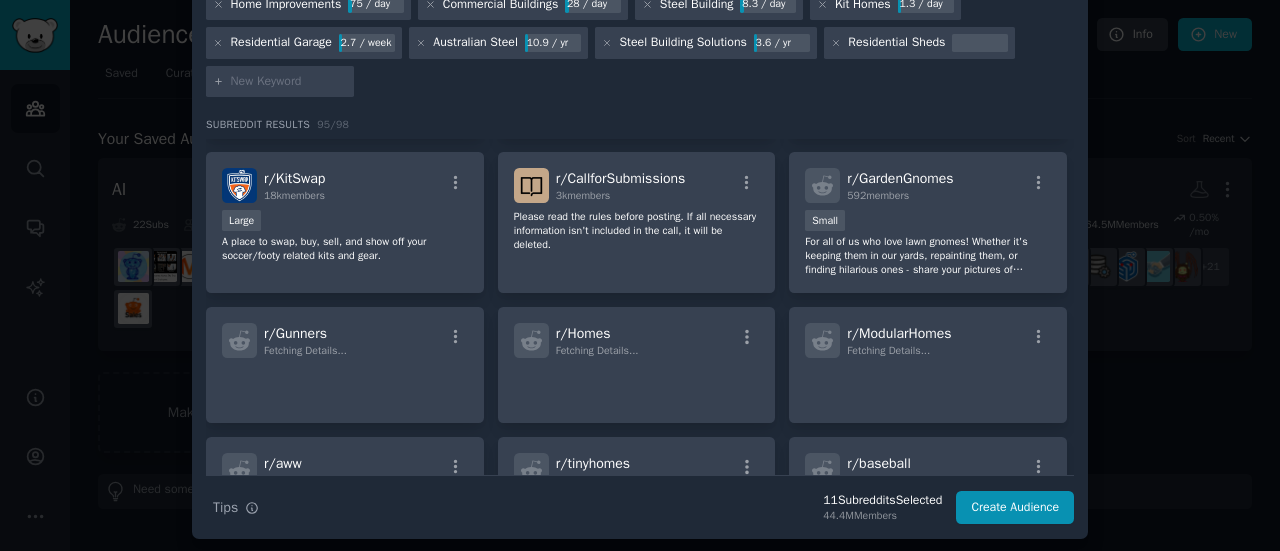 scroll, scrollTop: 2527, scrollLeft: 0, axis: vertical 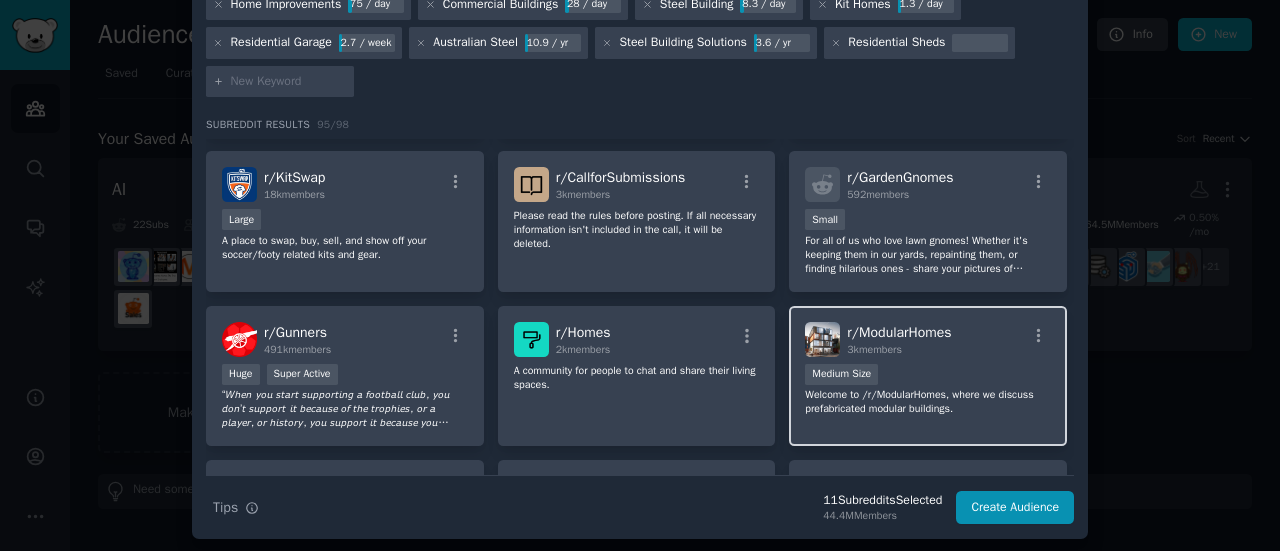 click on "r/ ModularHomes 3k  members 1000 - 10,000 members Medium Size Welcome to /r/ModularHomes, where we discuss prefabricated modular buildings." at bounding box center [928, 376] 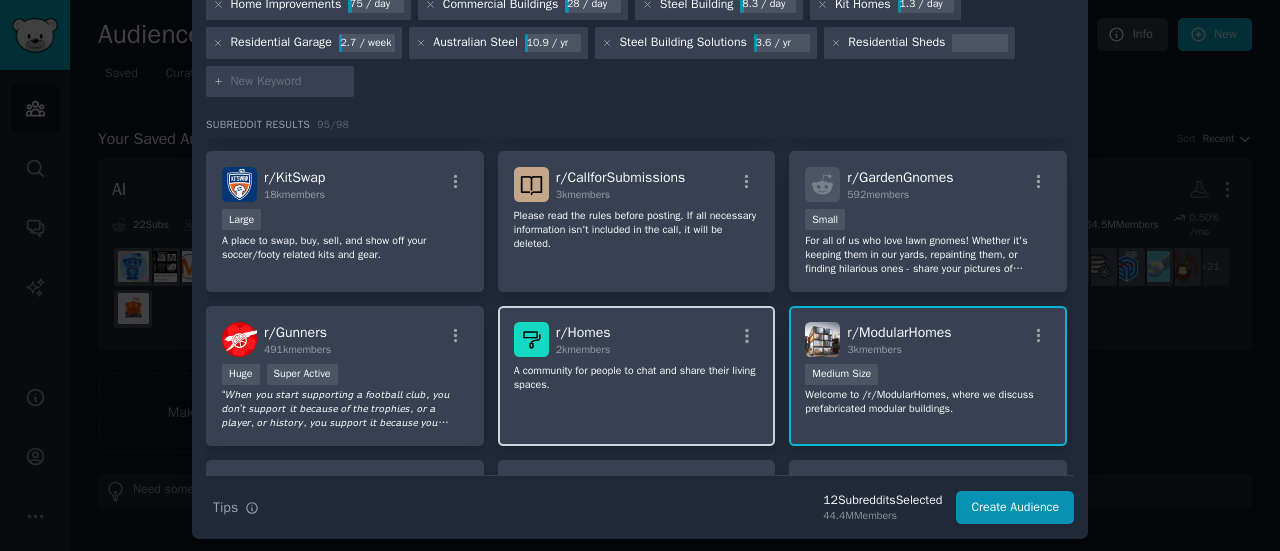 click on "A community for people to chat and share their living spaces." 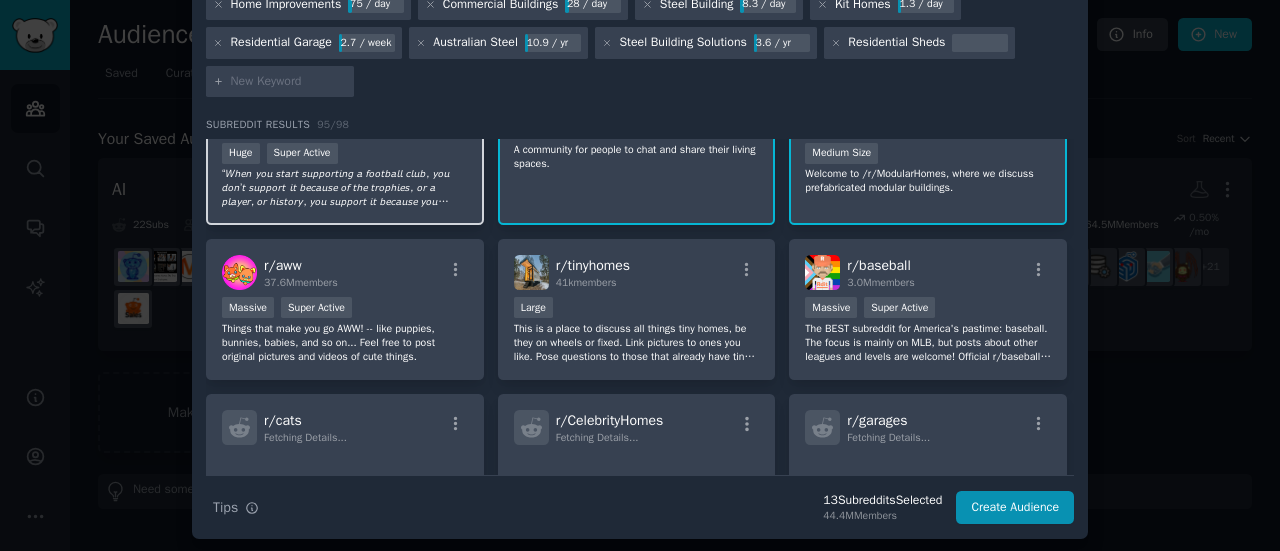 scroll, scrollTop: 2749, scrollLeft: 0, axis: vertical 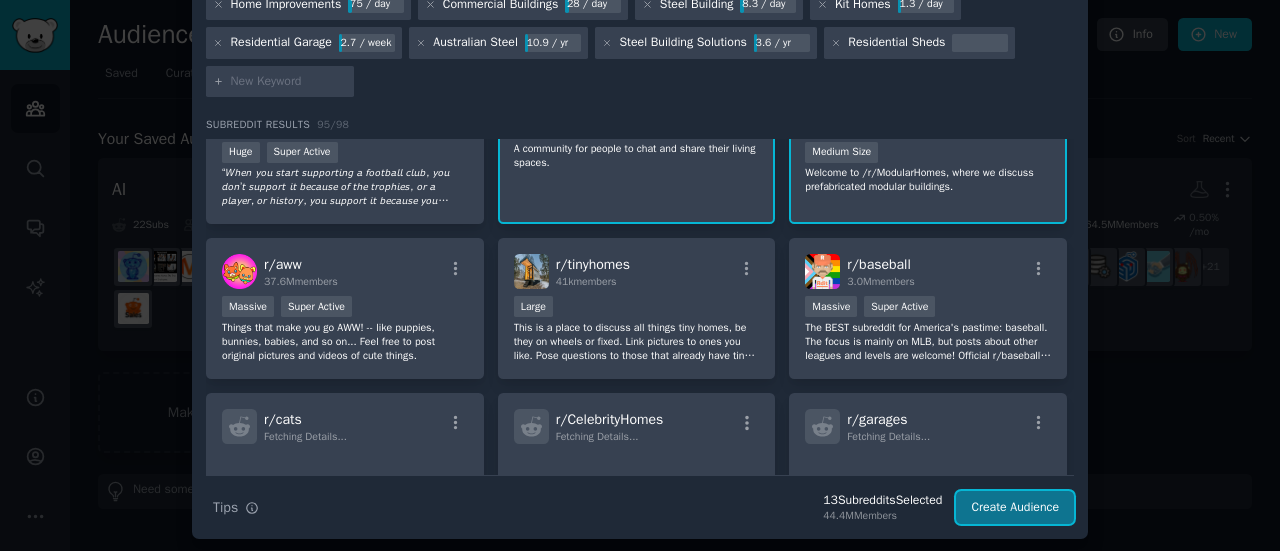 click on "Create Audience" at bounding box center [1015, 508] 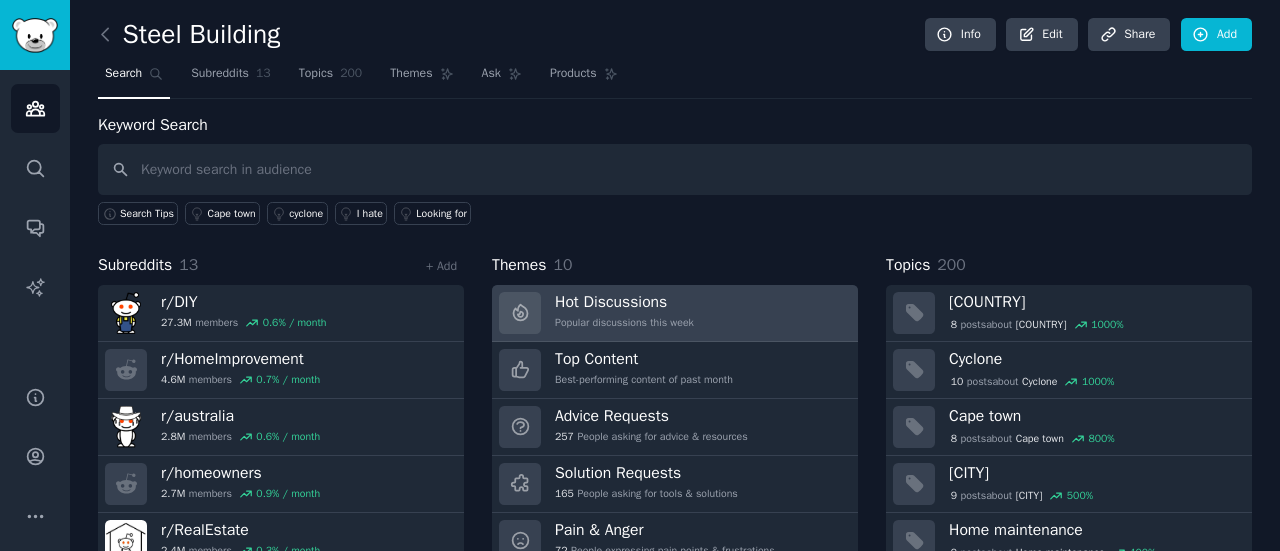 click on "Popular discussions this week" at bounding box center [624, 323] 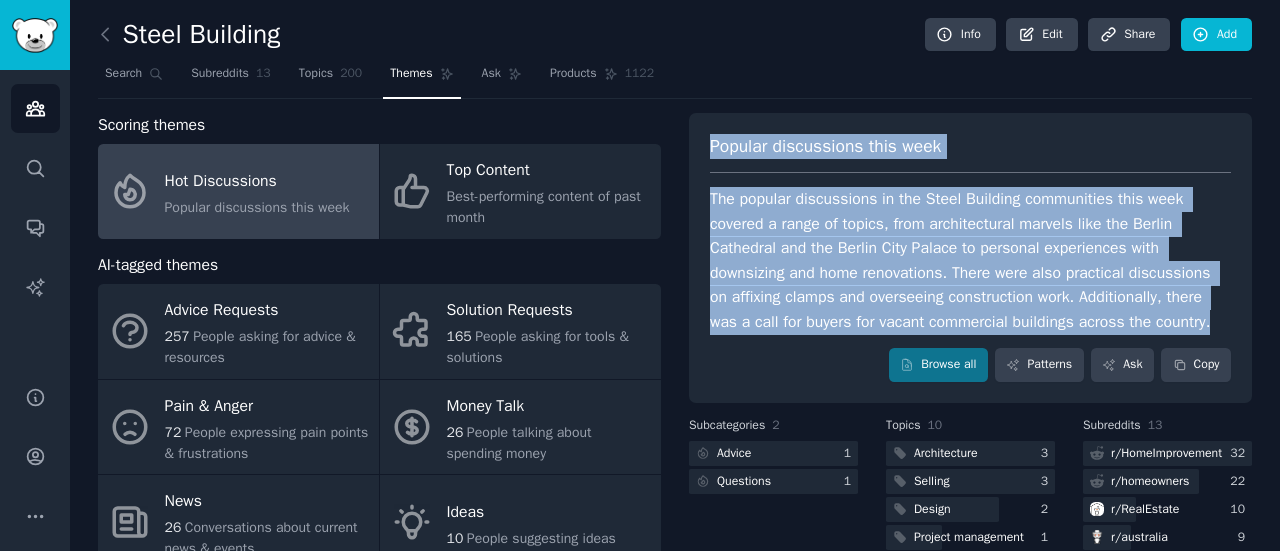 drag, startPoint x: 710, startPoint y: 143, endPoint x: 1213, endPoint y: 329, distance: 536.28815 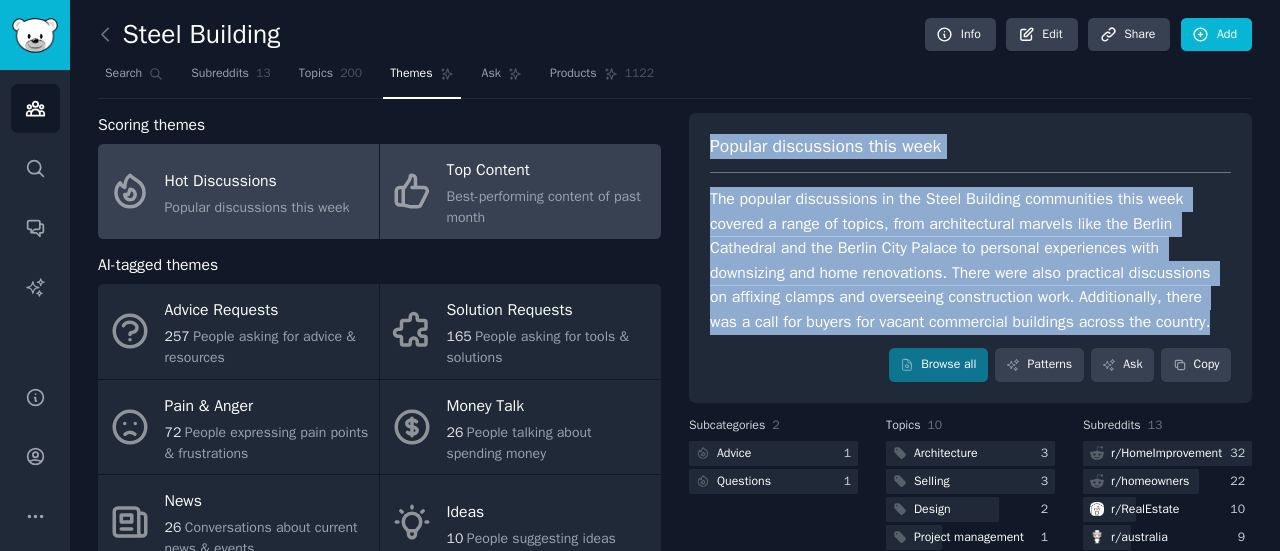 click on "Best-performing content of past month" at bounding box center [549, 207] 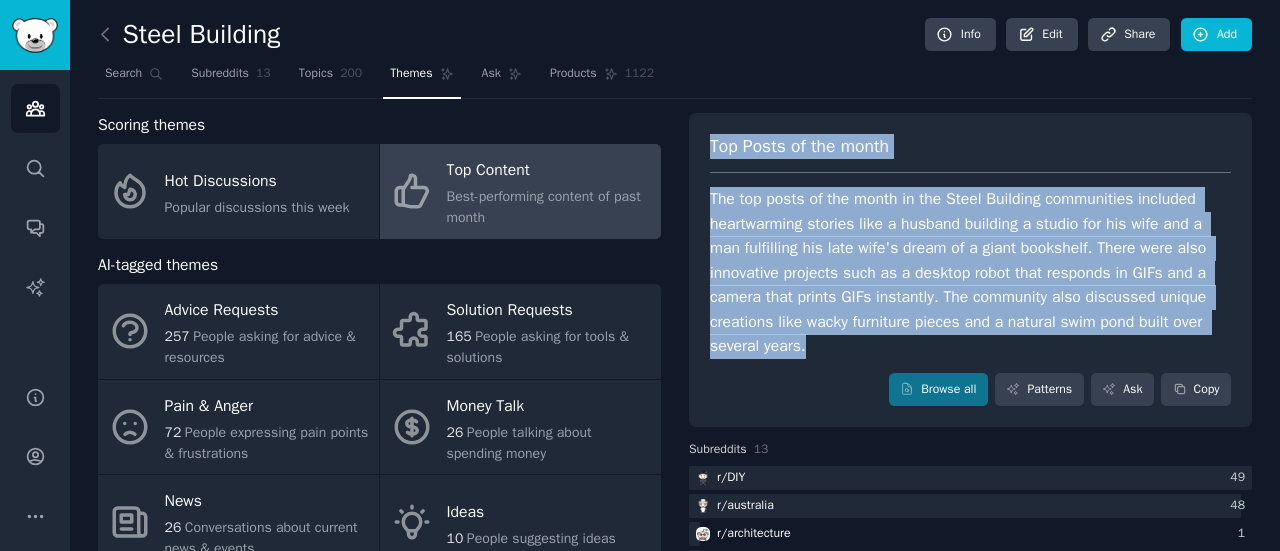drag, startPoint x: 709, startPoint y: 146, endPoint x: 848, endPoint y: 402, distance: 291.30225 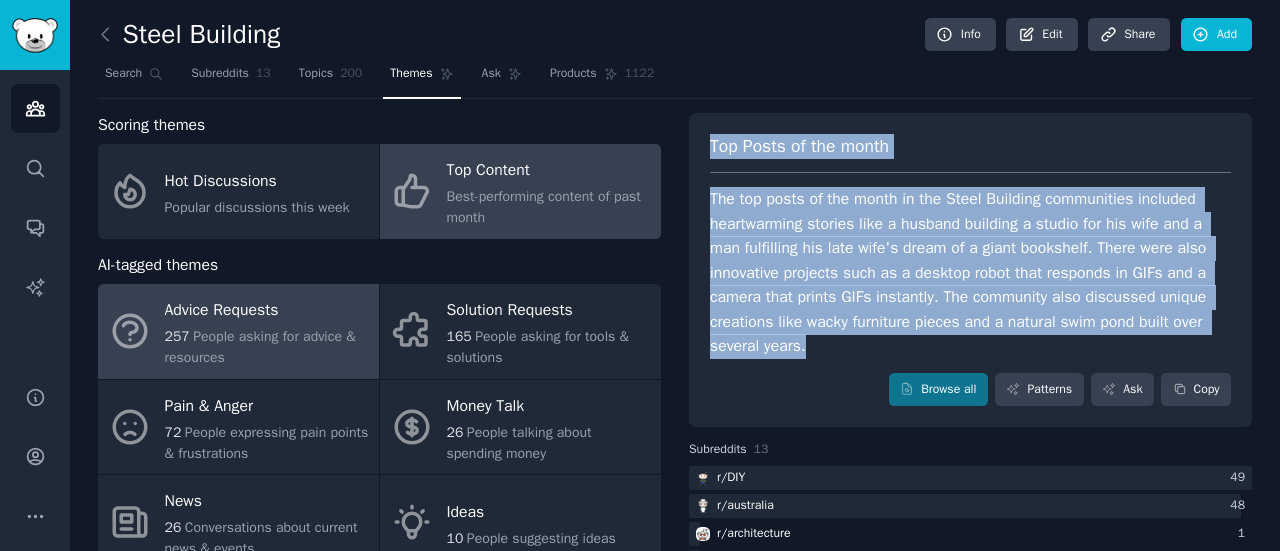 click on "257 People asking for advice & resources" at bounding box center (267, 347) 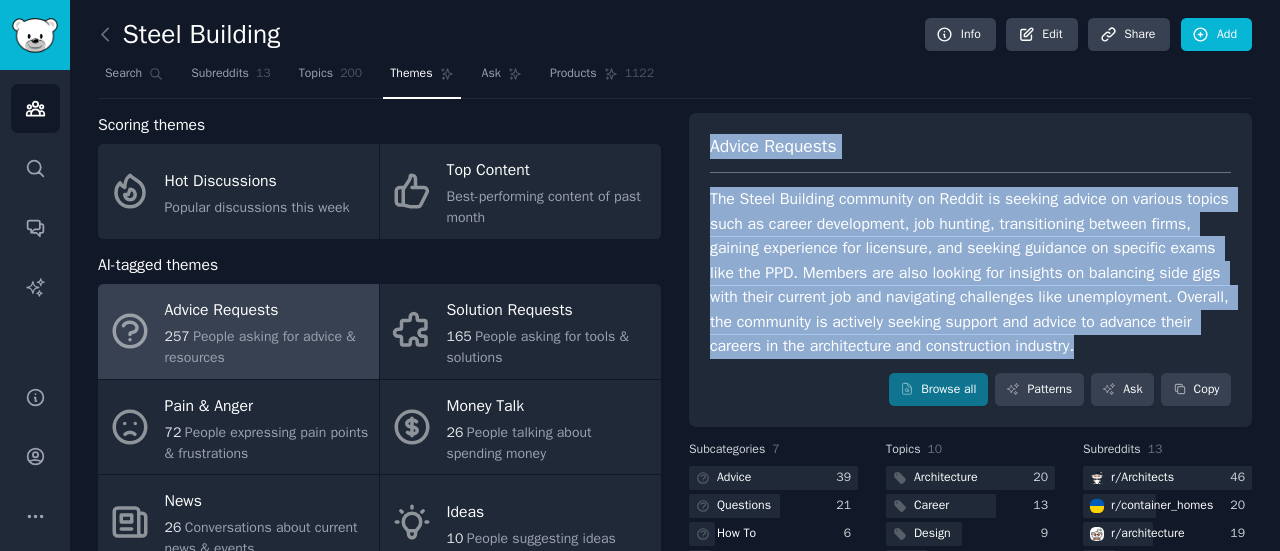 drag, startPoint x: 710, startPoint y: 146, endPoint x: 792, endPoint y: 367, distance: 235.72229 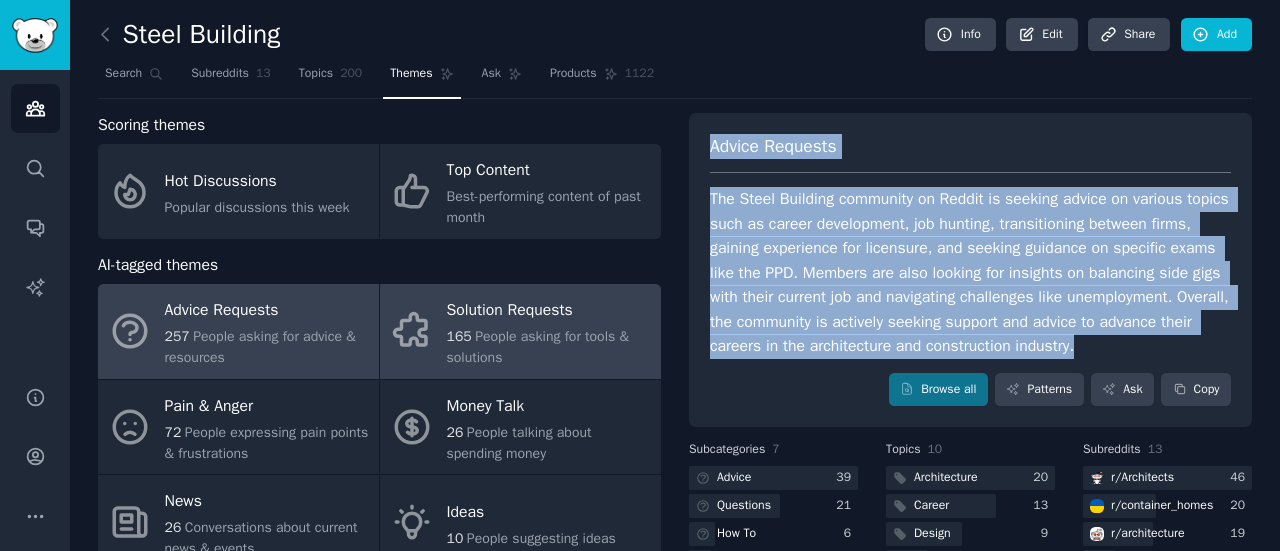 click on "165 People asking for tools & solutions" at bounding box center [549, 347] 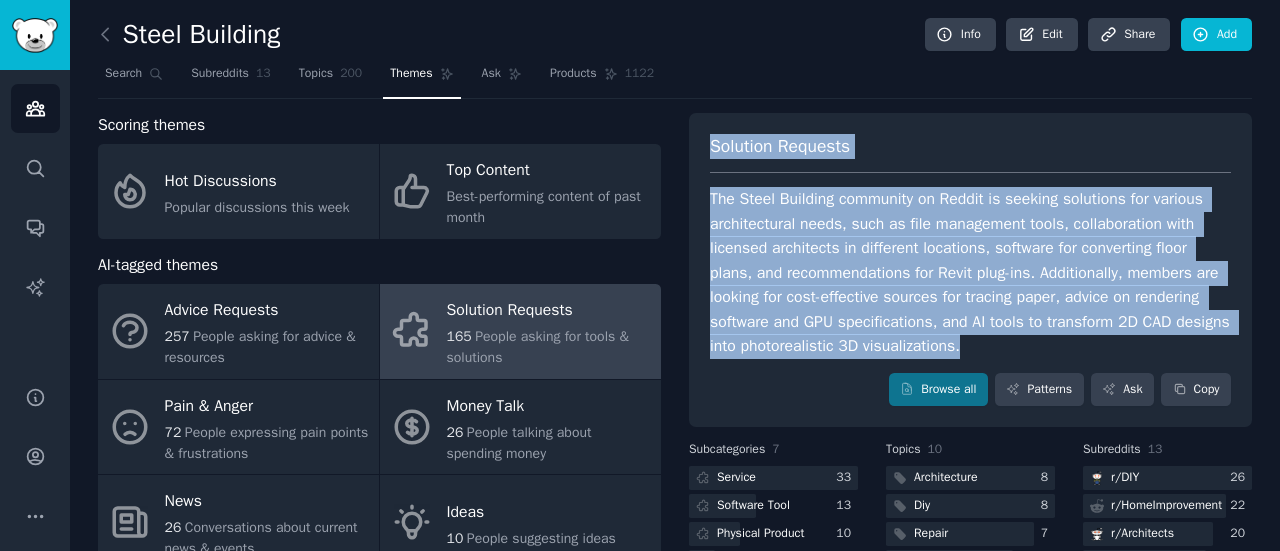 drag, startPoint x: 708, startPoint y: 142, endPoint x: 1028, endPoint y: 353, distance: 383.30276 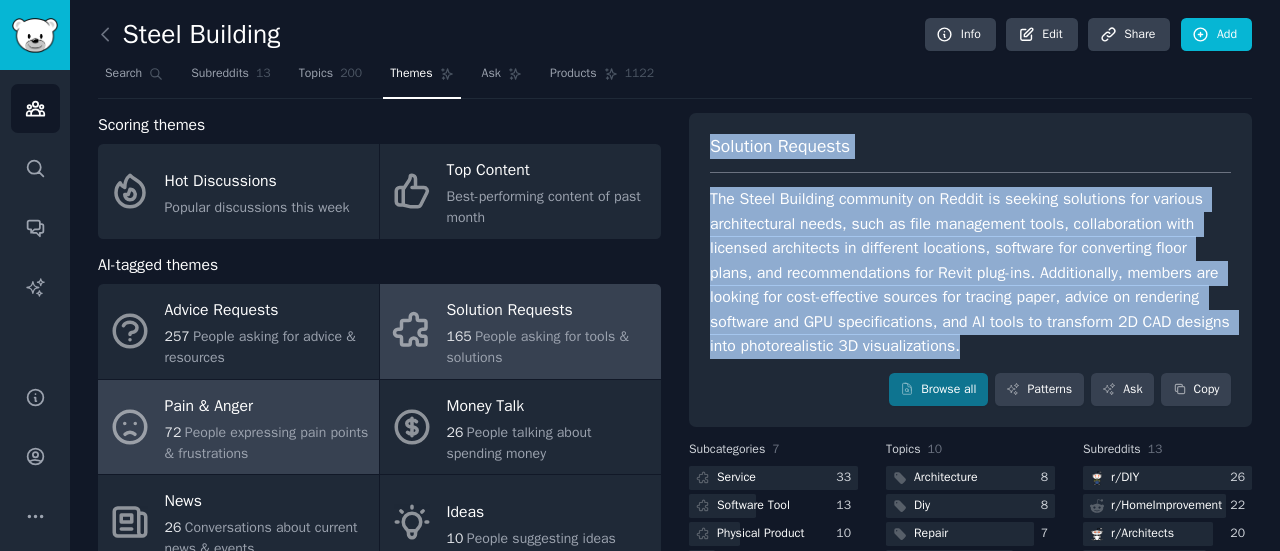 click on "Pain & Anger" at bounding box center [267, 406] 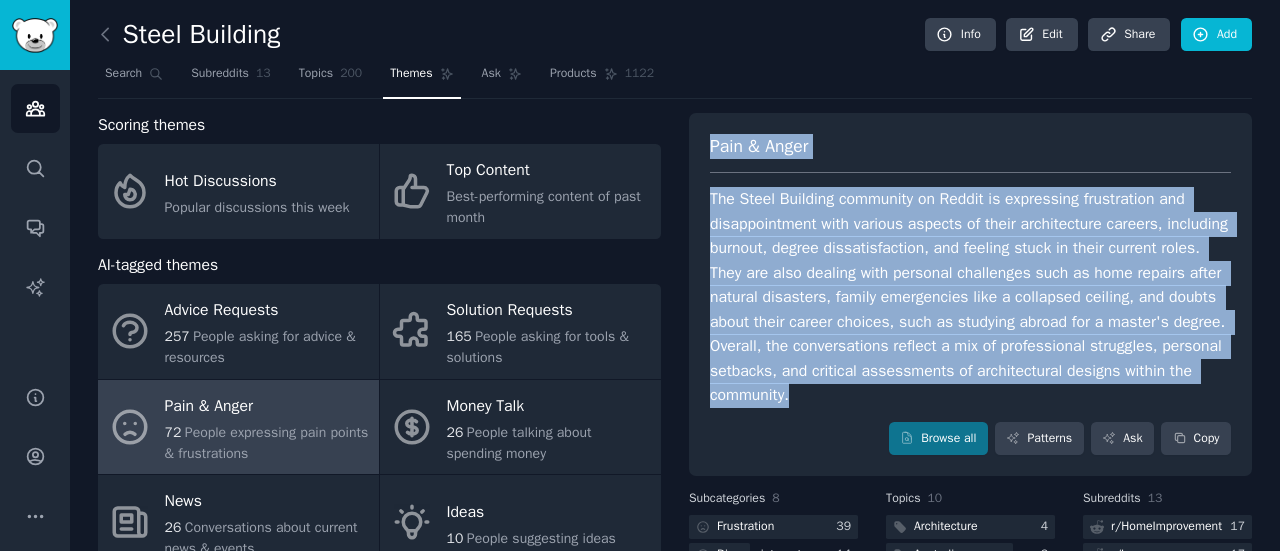 drag, startPoint x: 710, startPoint y: 147, endPoint x: 854, endPoint y: 391, distance: 283.32315 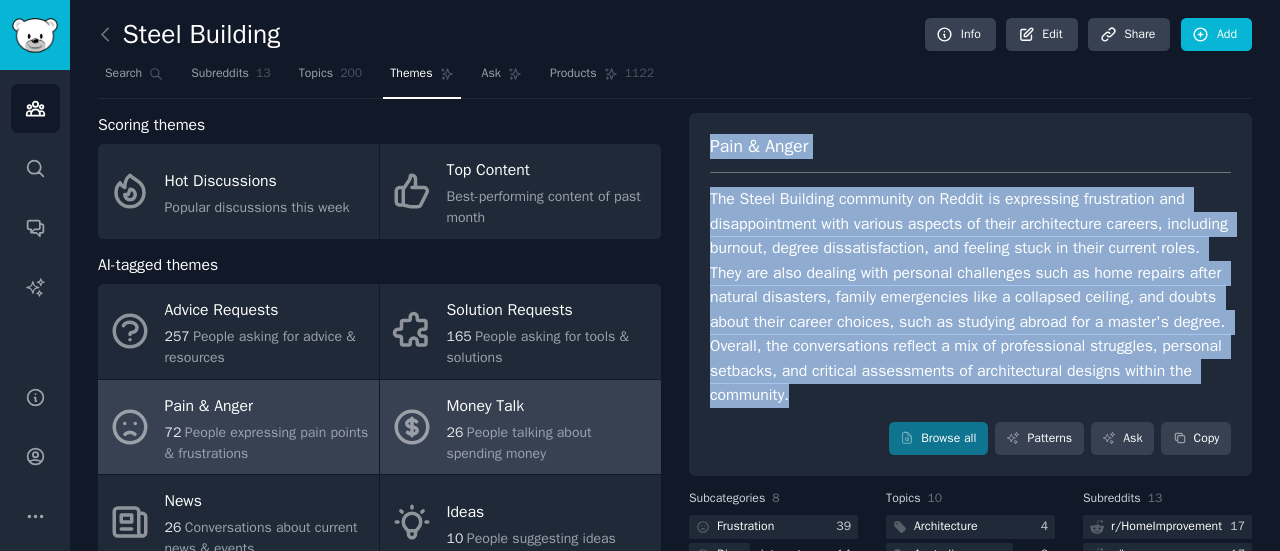 click on "People talking about spending money" at bounding box center [519, 443] 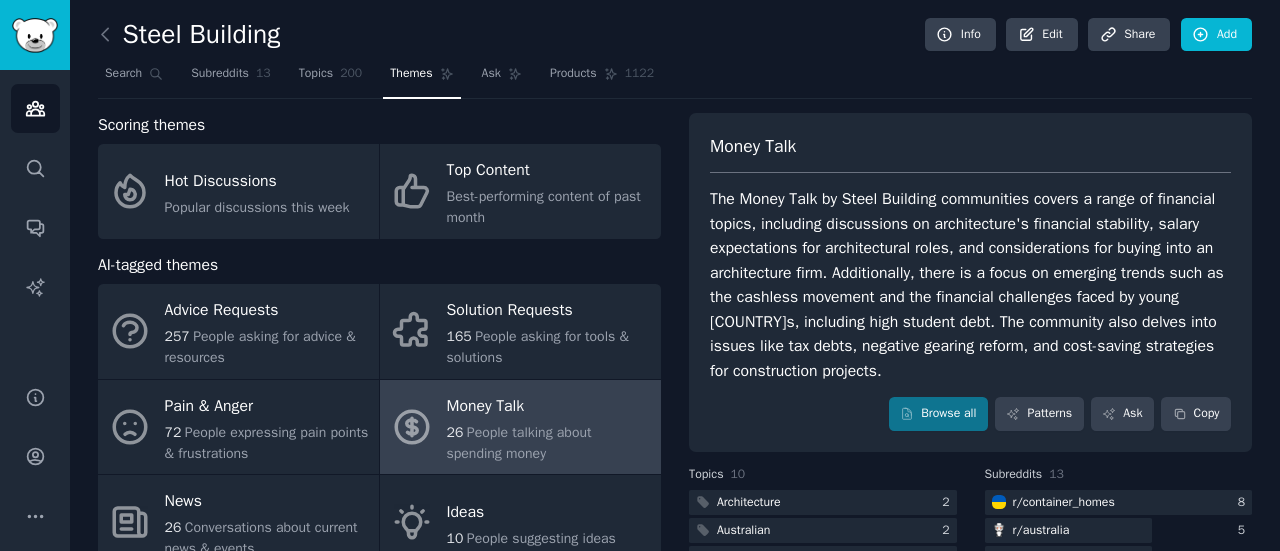 drag, startPoint x: 712, startPoint y: 145, endPoint x: 942, endPoint y: 373, distance: 323.858 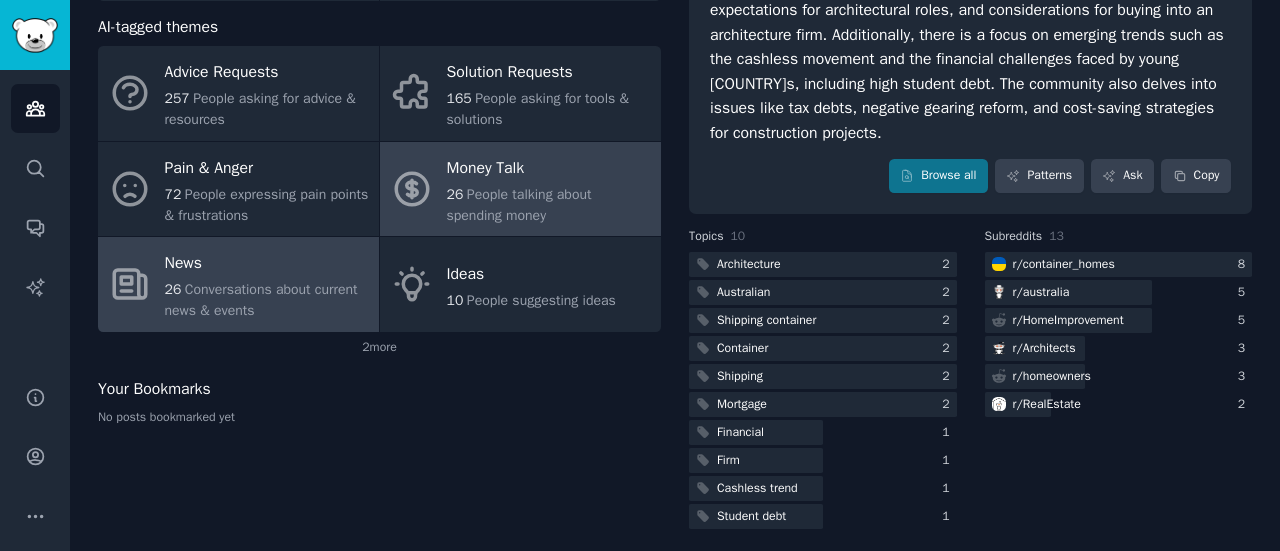 click on "News" at bounding box center (267, 264) 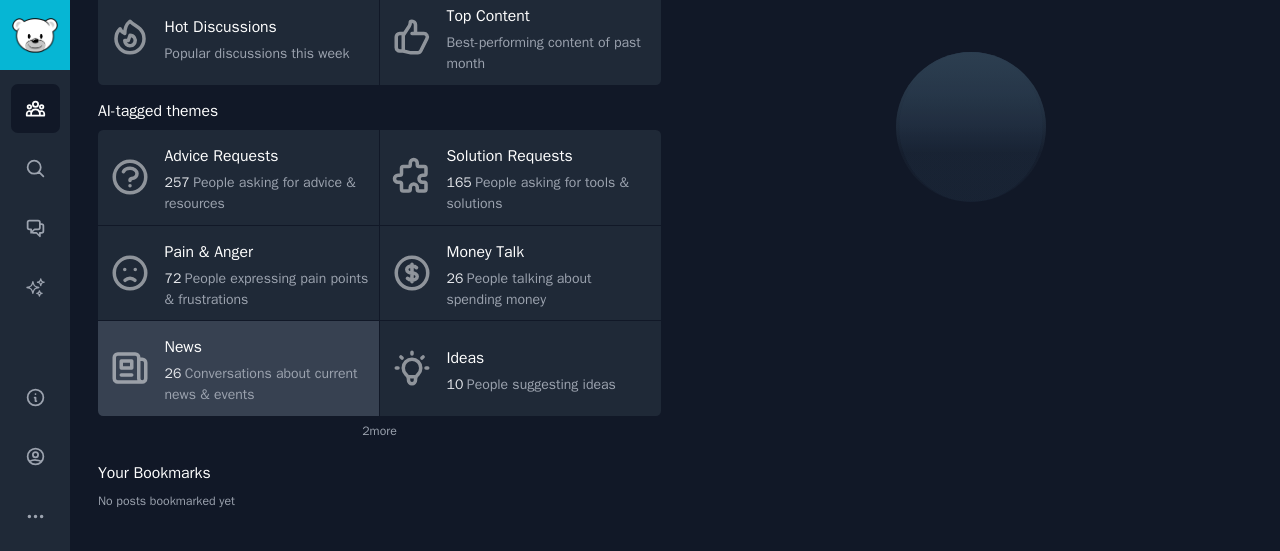 scroll, scrollTop: 0, scrollLeft: 0, axis: both 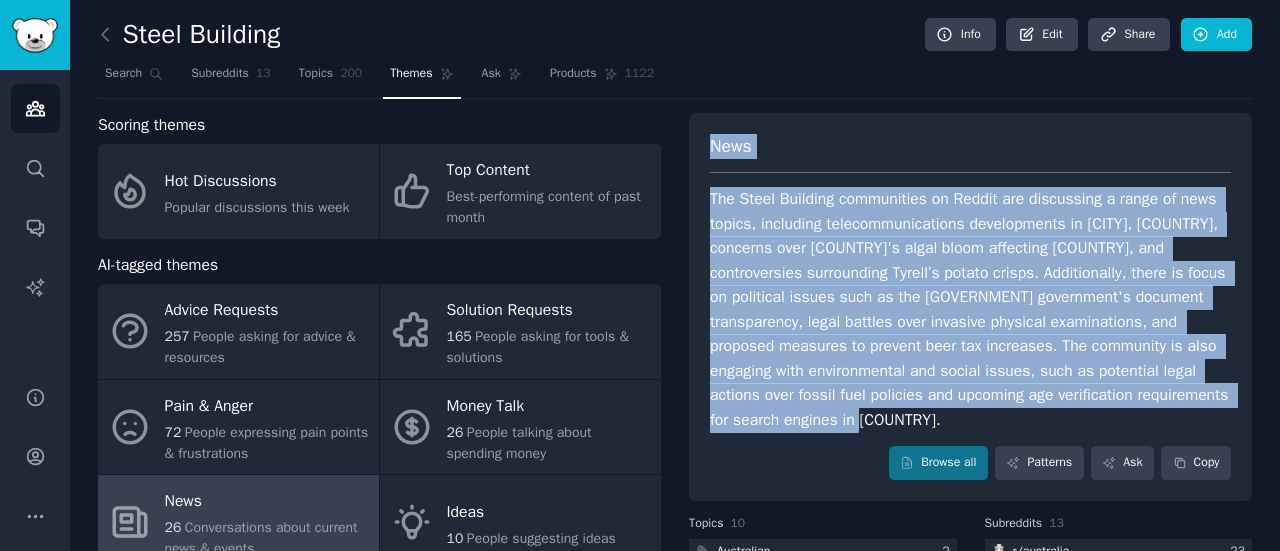 drag, startPoint x: 710, startPoint y: 145, endPoint x: 1122, endPoint y: 417, distance: 493.68817 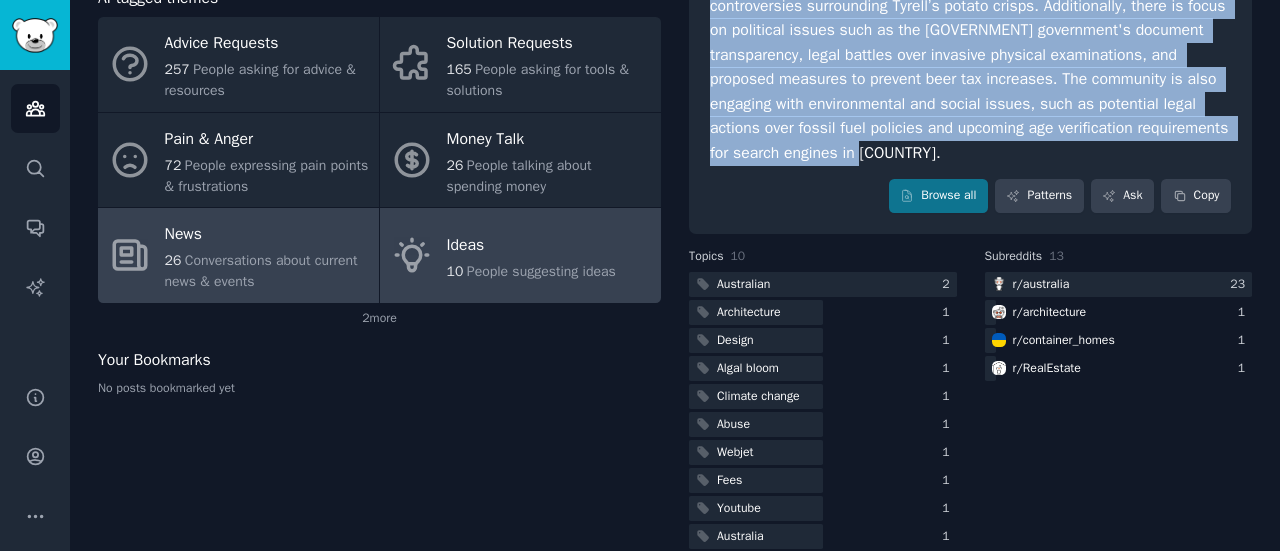 click on "People suggesting ideas" at bounding box center [541, 271] 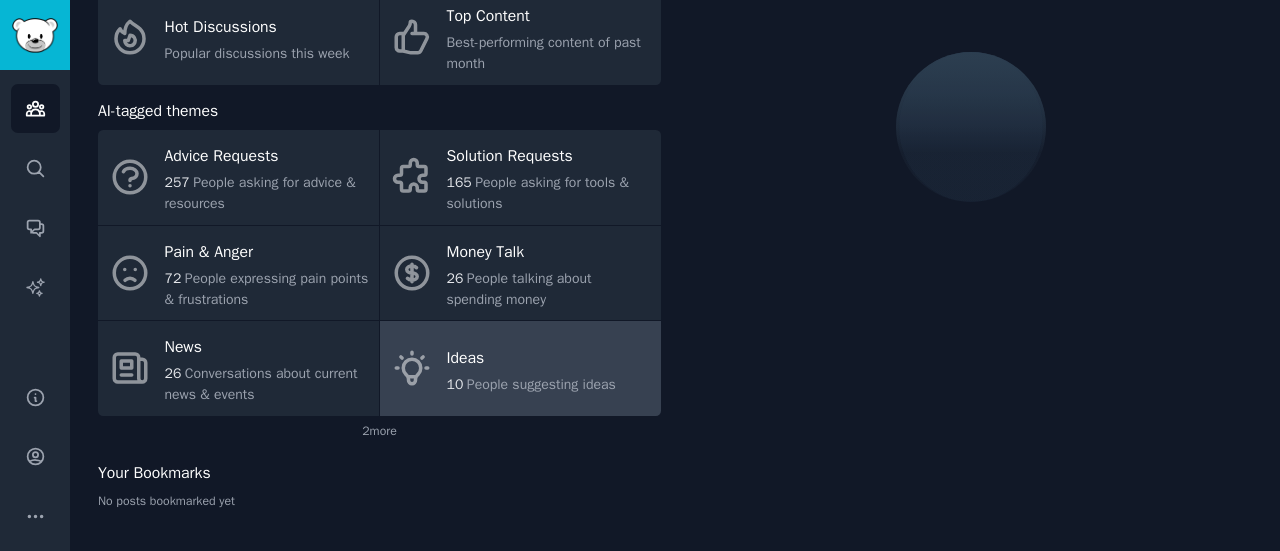 scroll, scrollTop: 0, scrollLeft: 0, axis: both 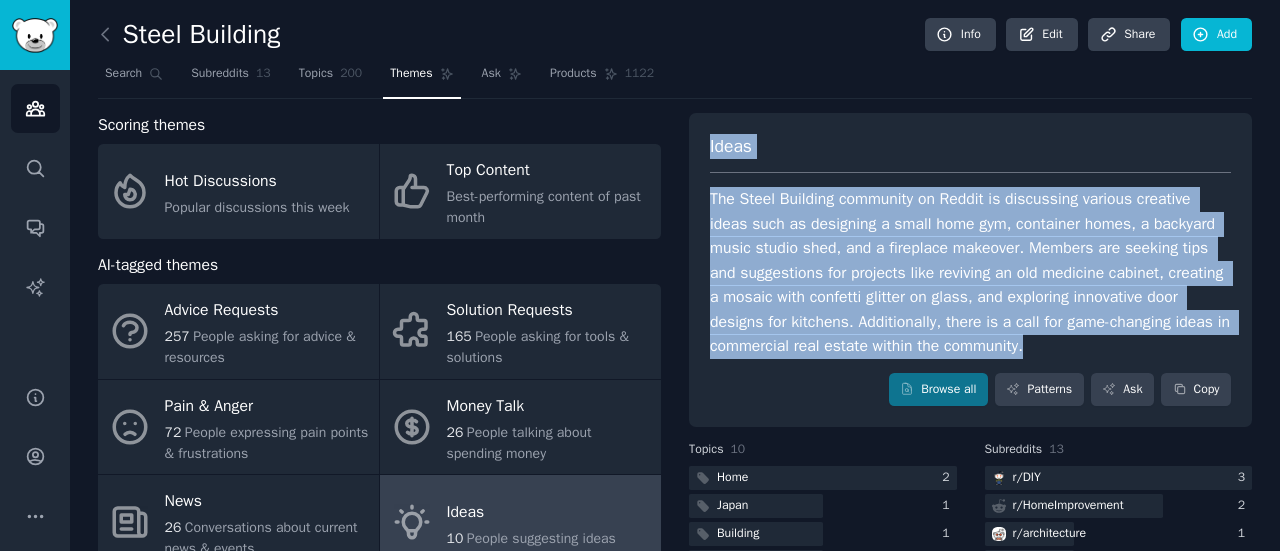 drag, startPoint x: 709, startPoint y: 145, endPoint x: 1056, endPoint y: 351, distance: 403.5406 